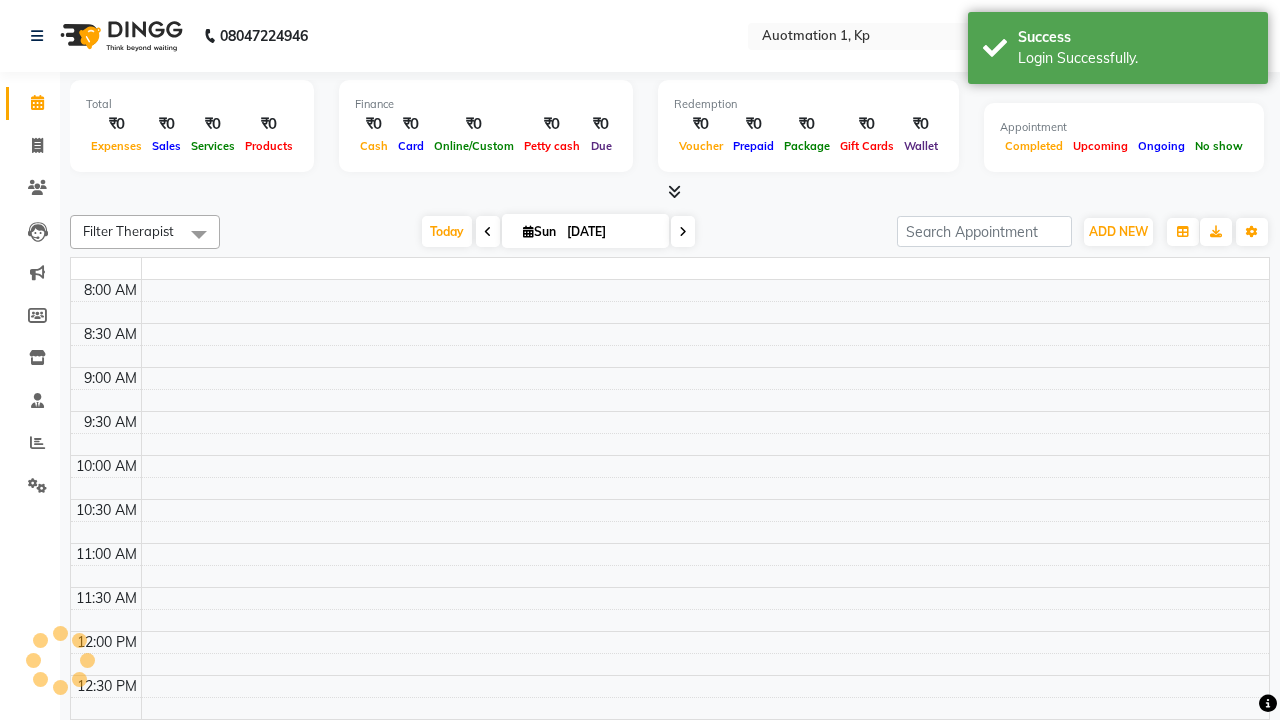 select on "en" 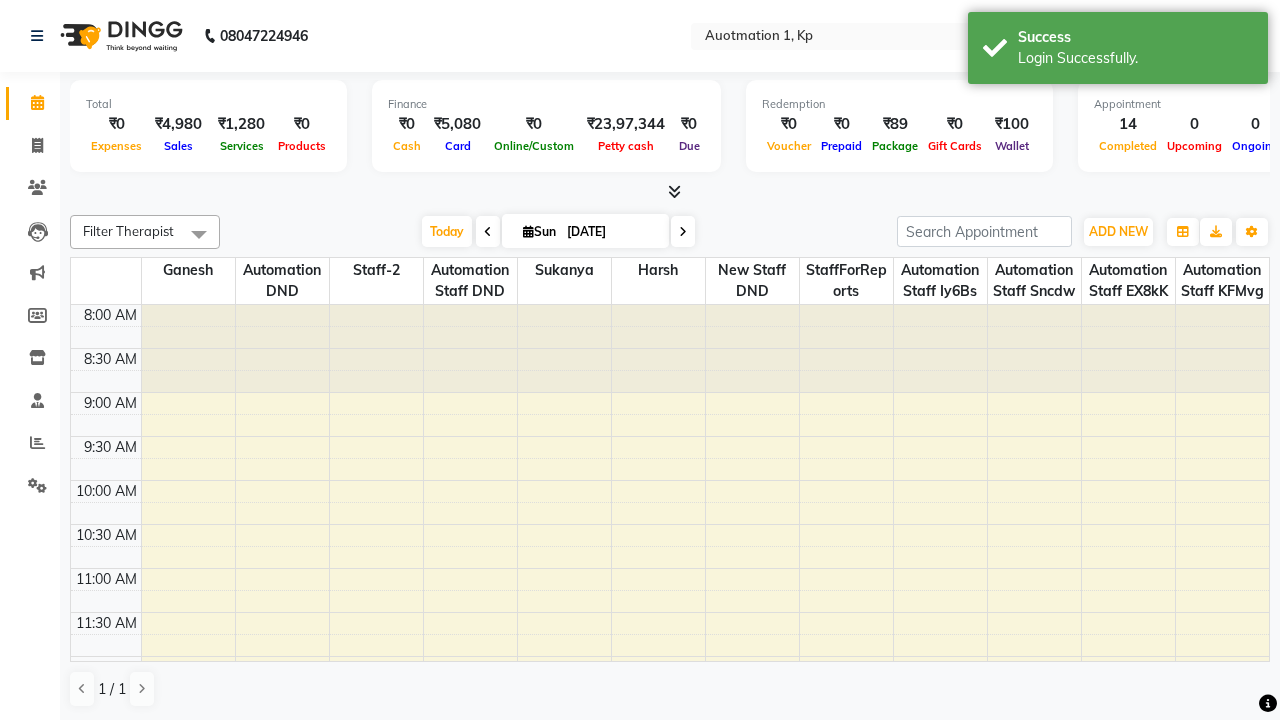 scroll, scrollTop: 0, scrollLeft: 0, axis: both 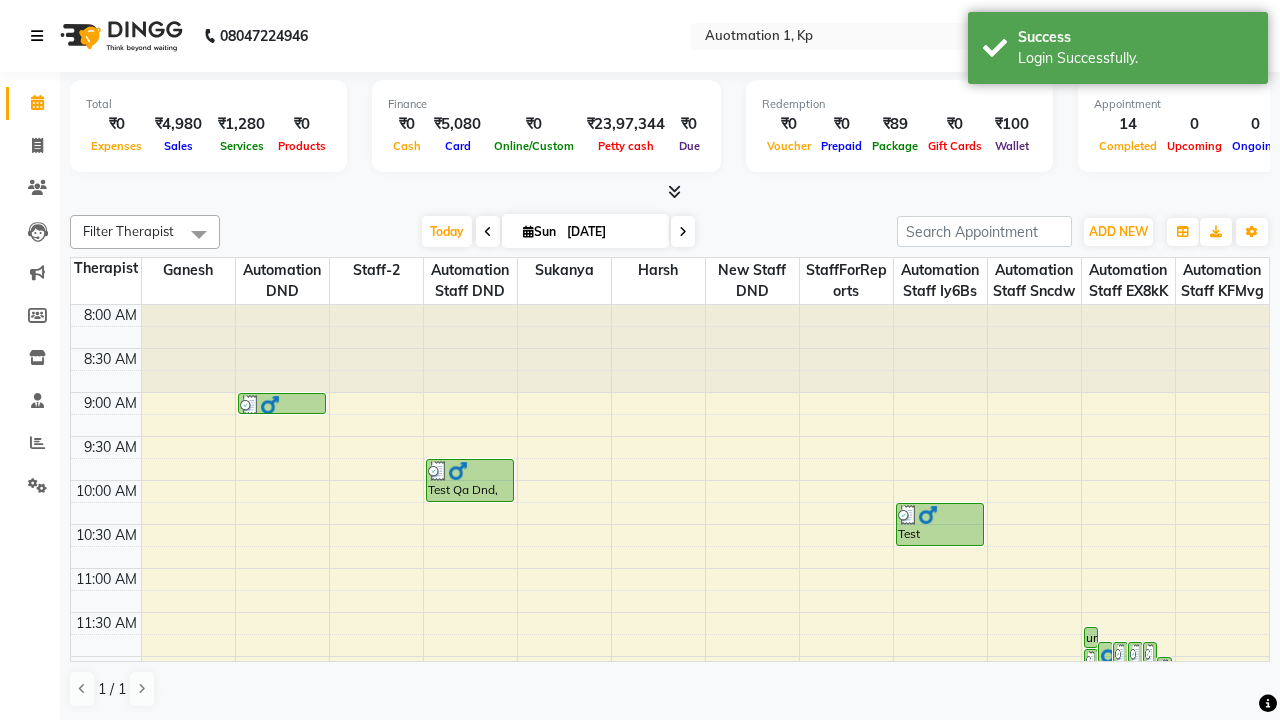 click at bounding box center [37, 36] 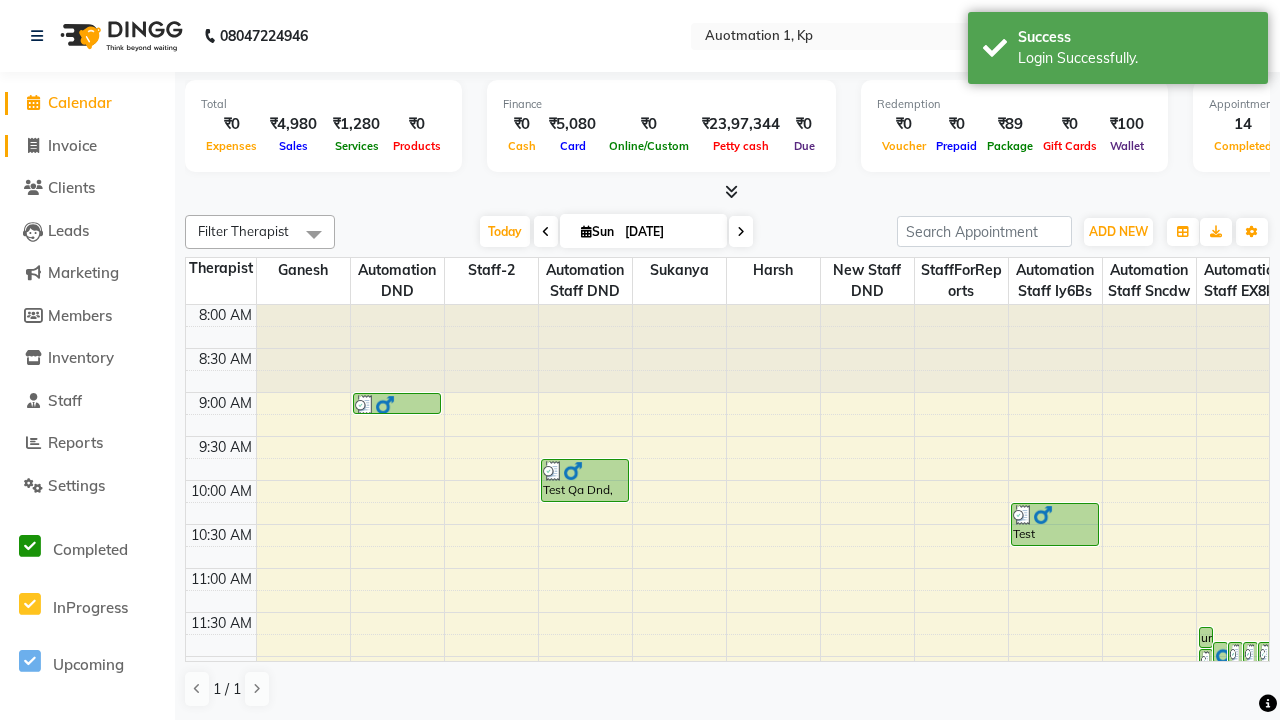 click on "Invoice" 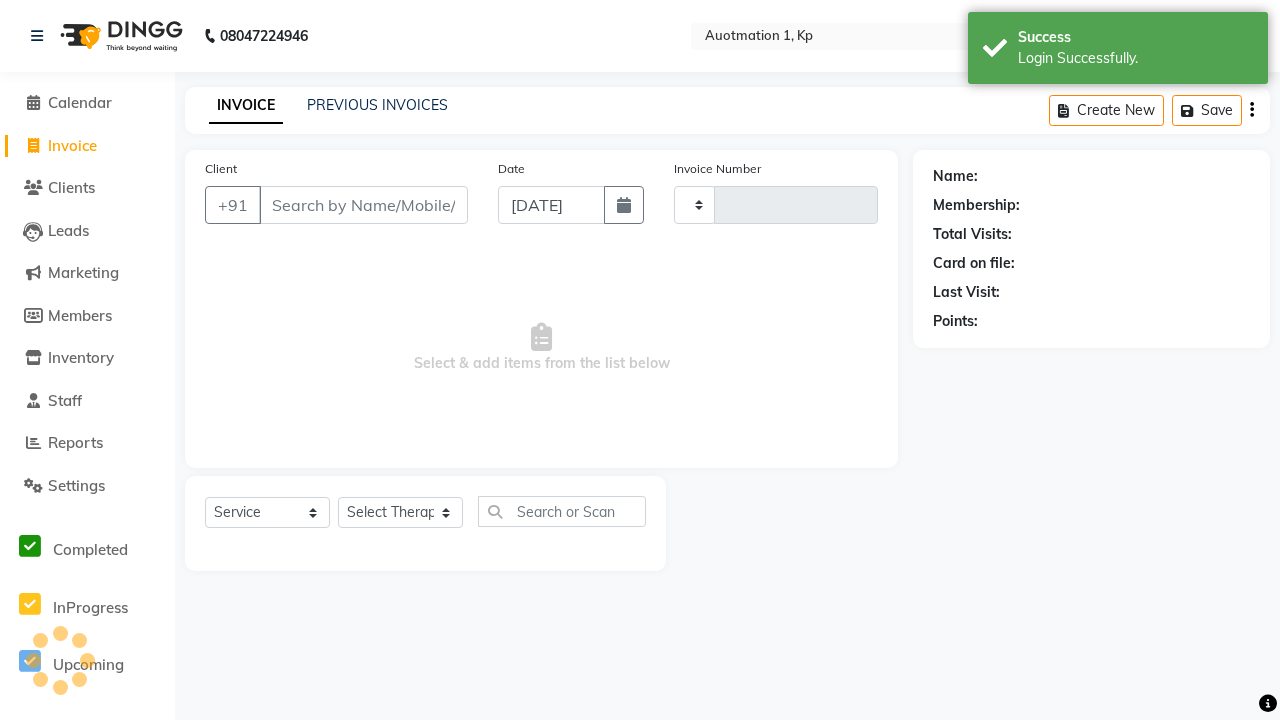 type on "2597" 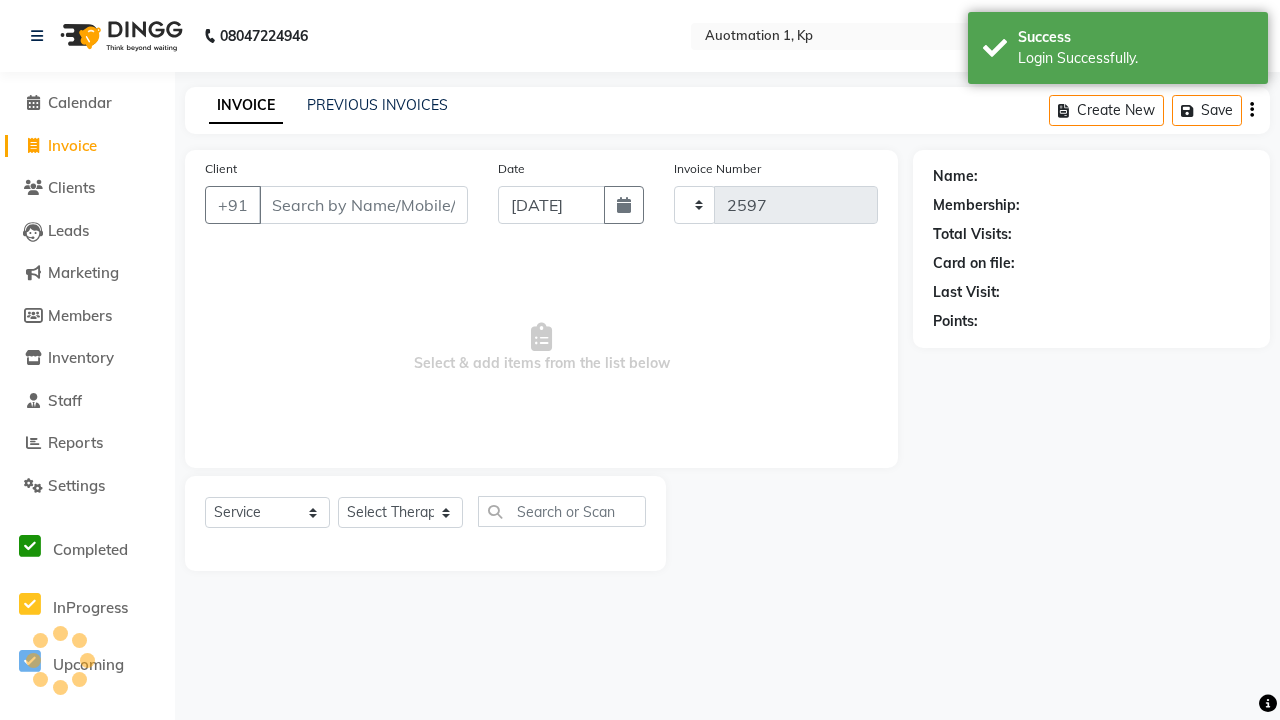 select on "150" 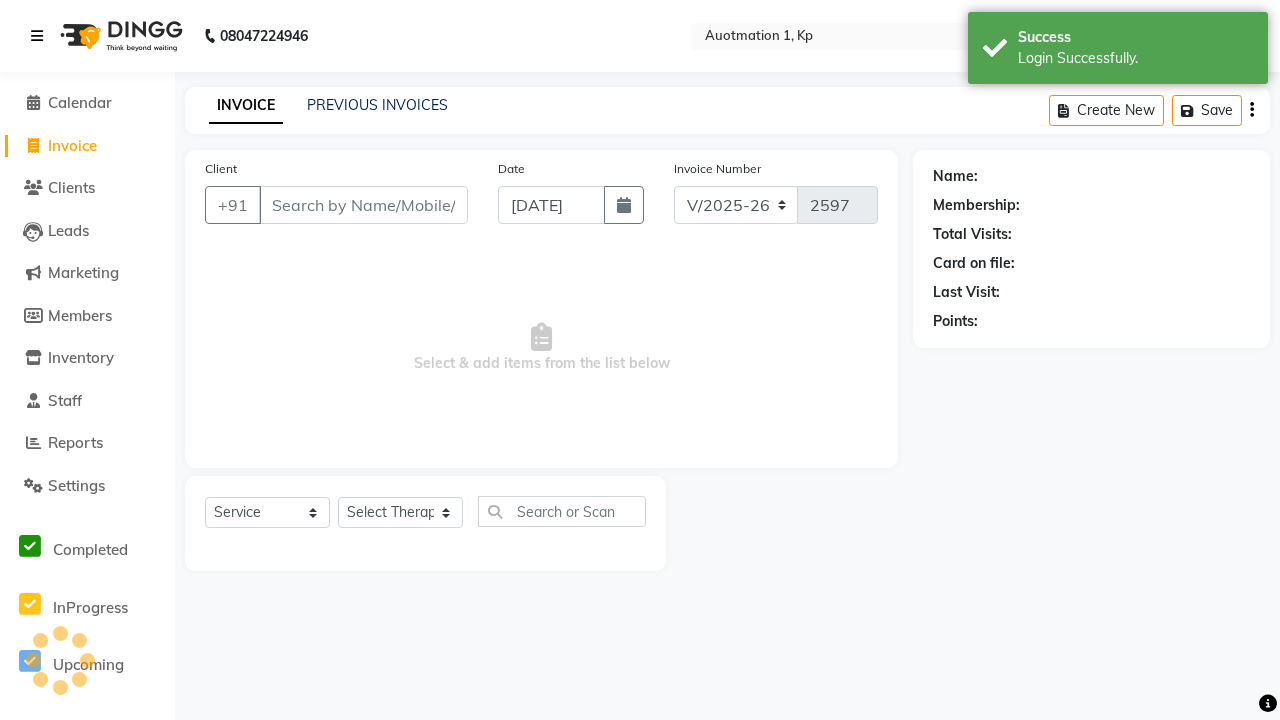 click at bounding box center (37, 36) 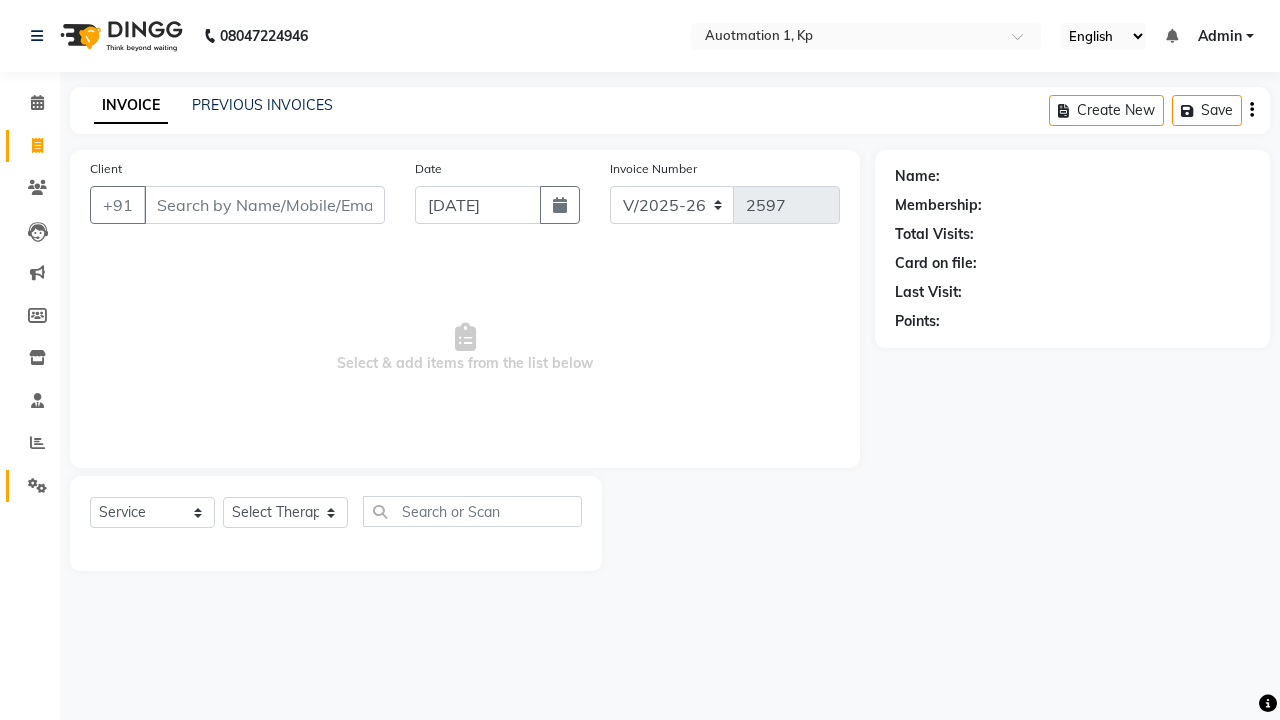 click 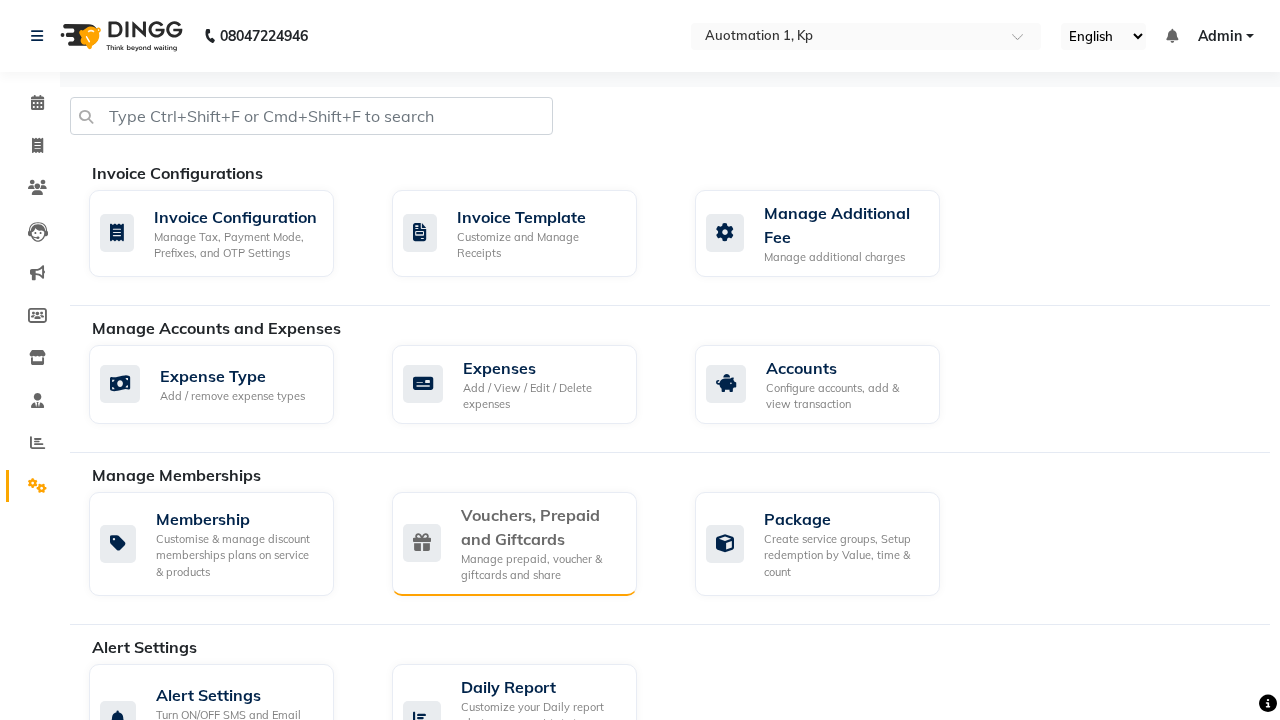 click on "Vouchers, Prepaid and Giftcards" 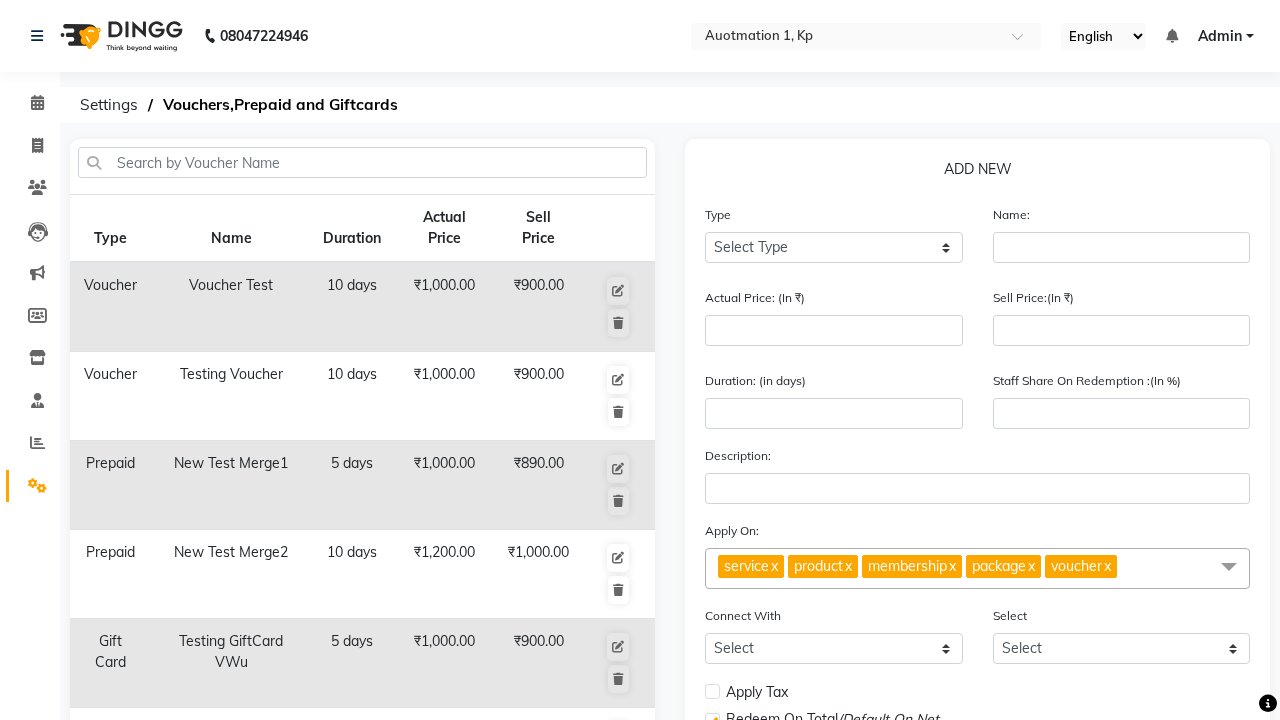 select on "V" 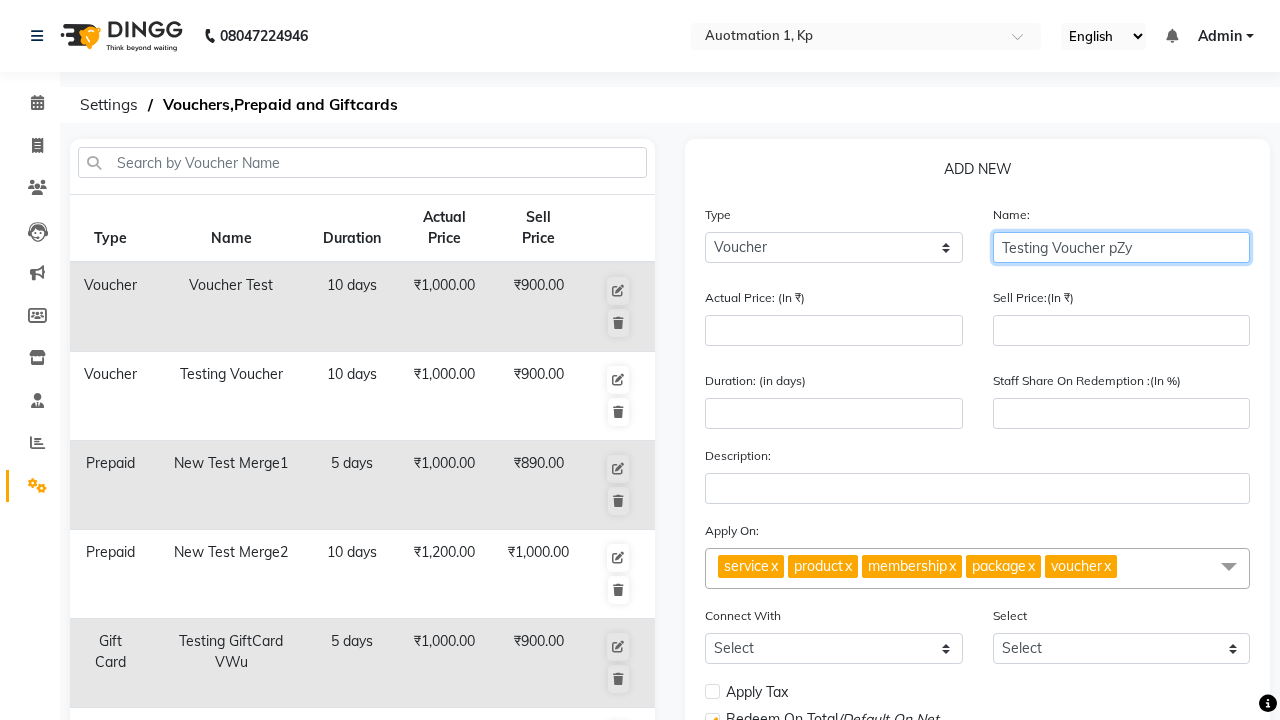 type on "Testing Voucher pZy" 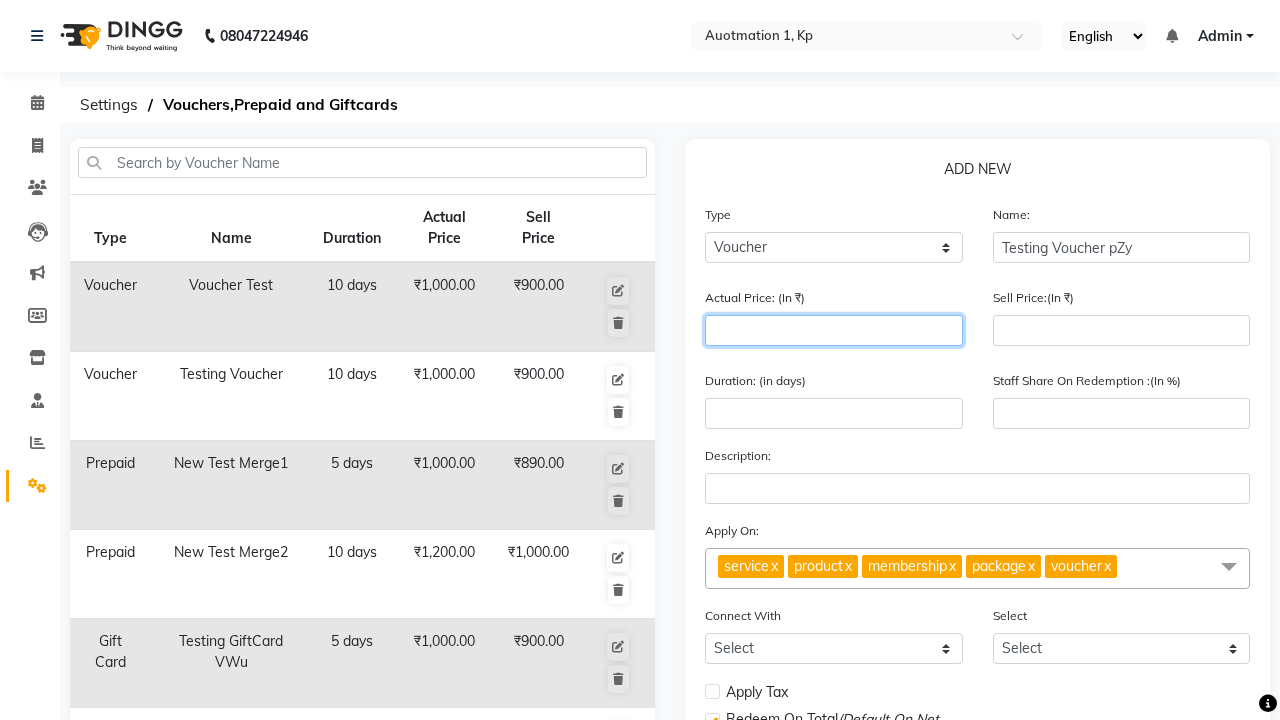 type on "1500" 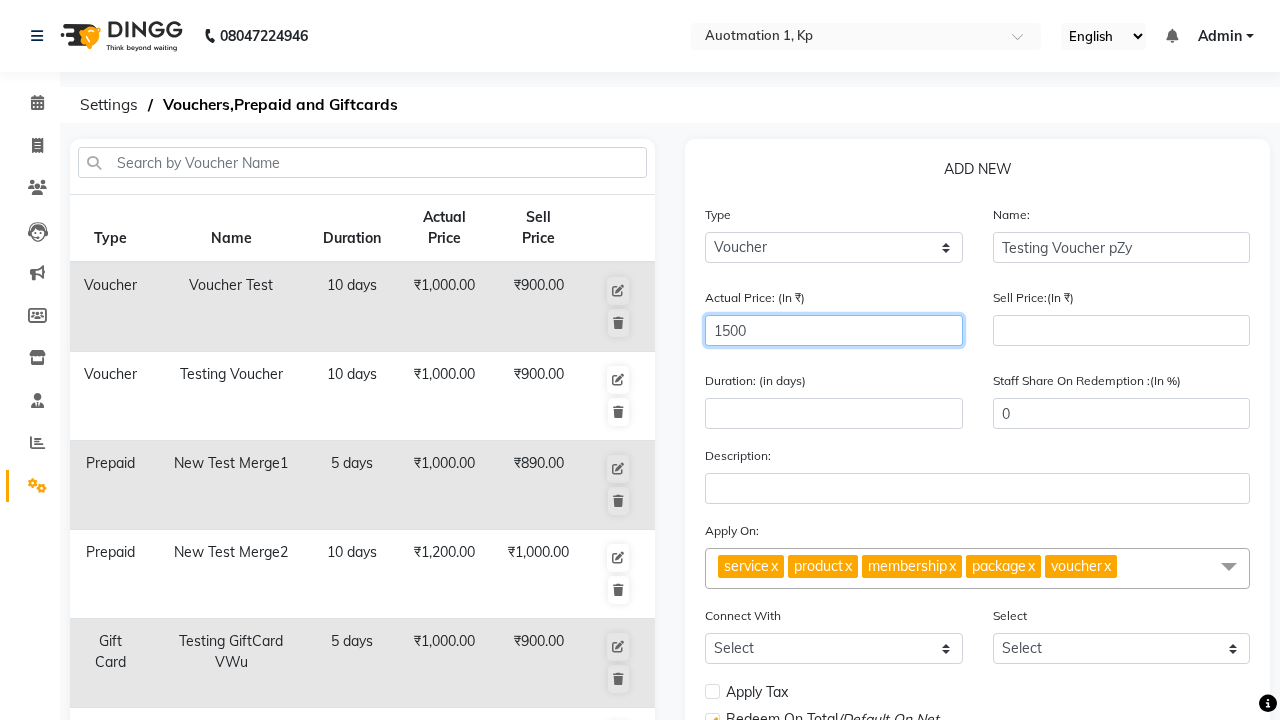 type on "1500" 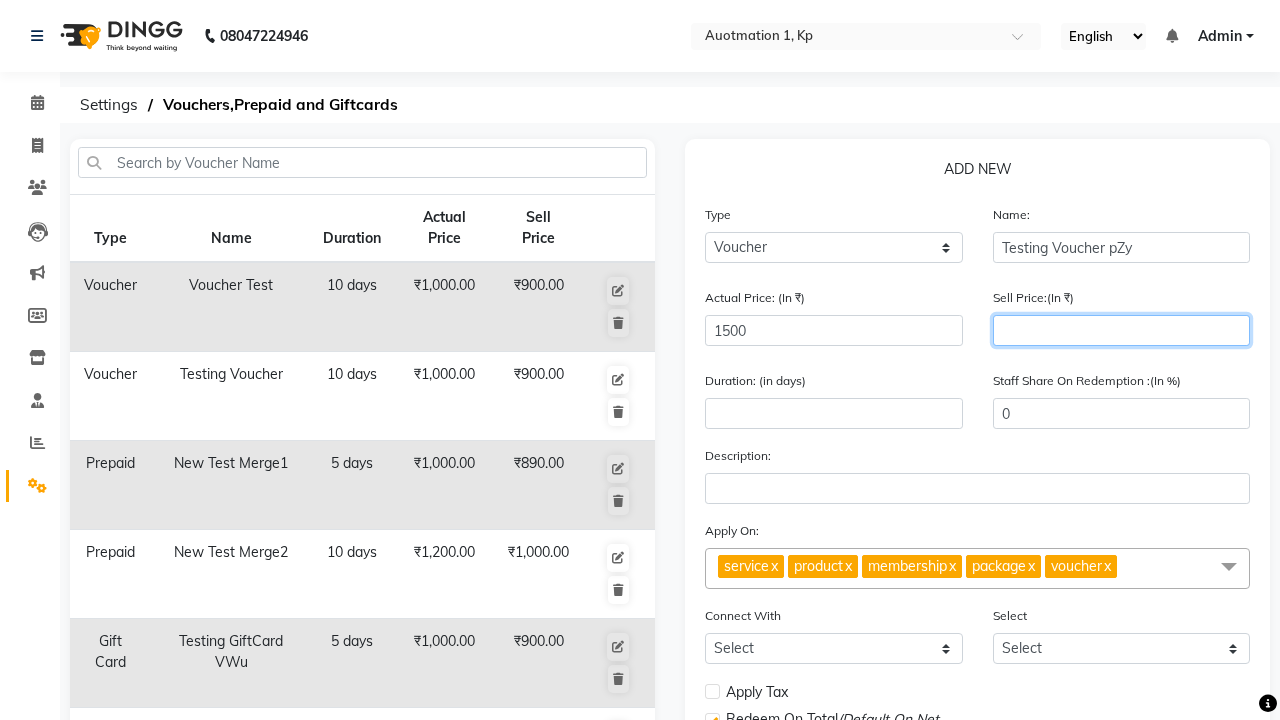 type on "1200" 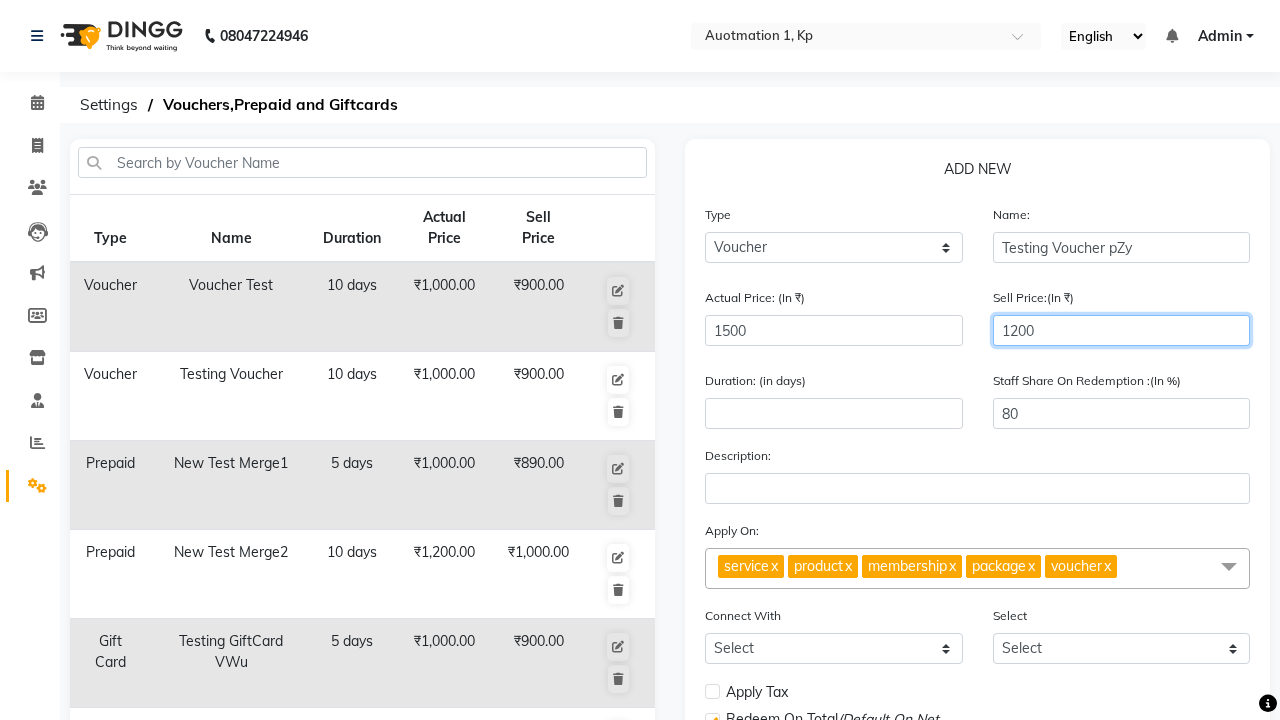 type on "1200" 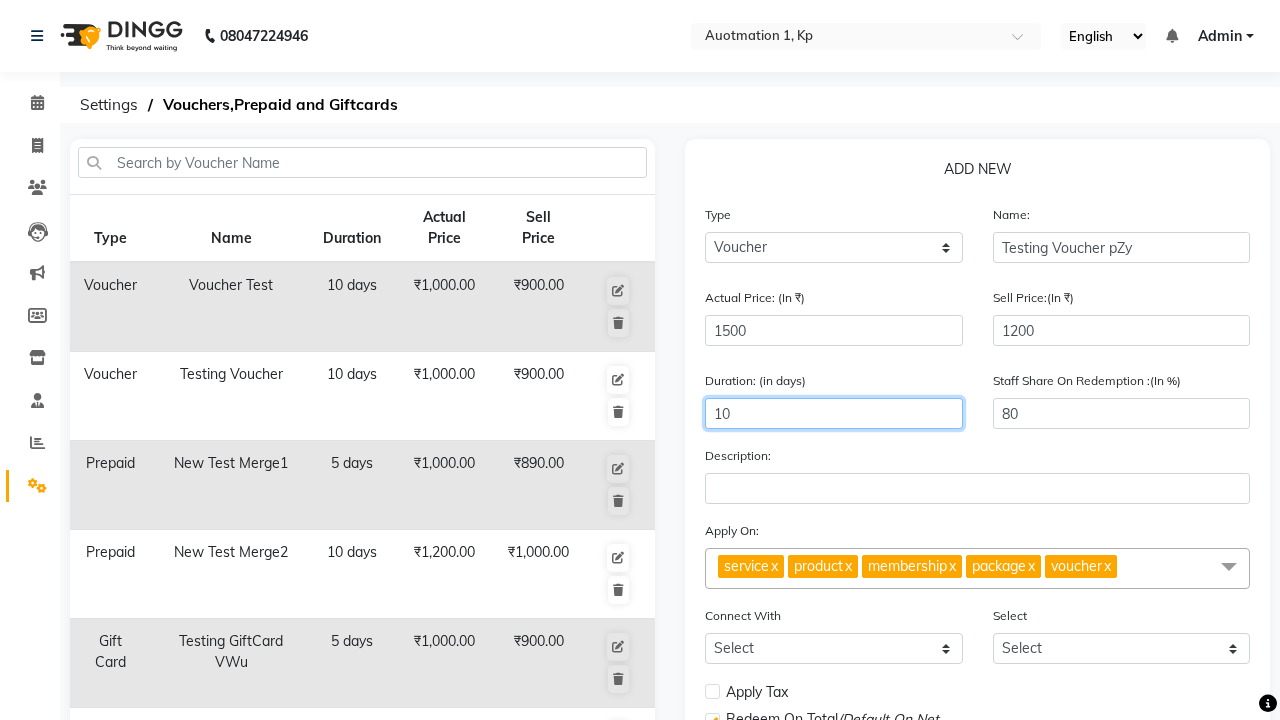type on "10" 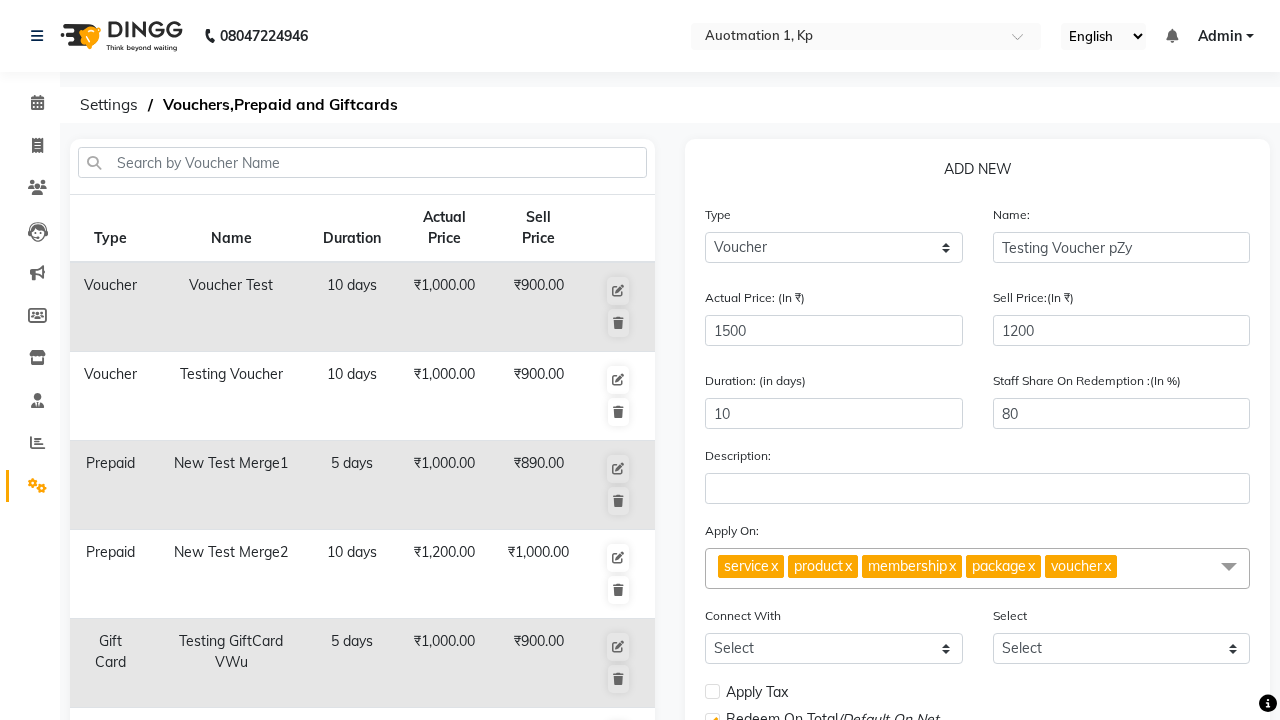 click on "Save" 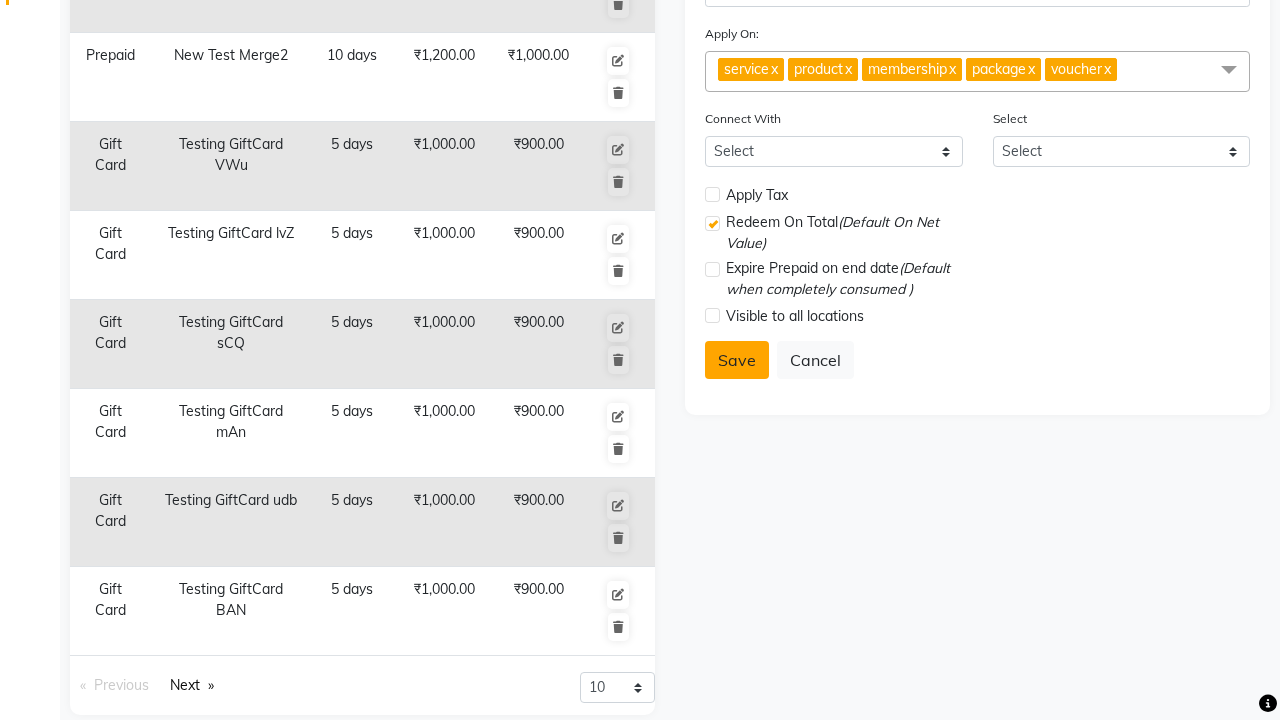 select 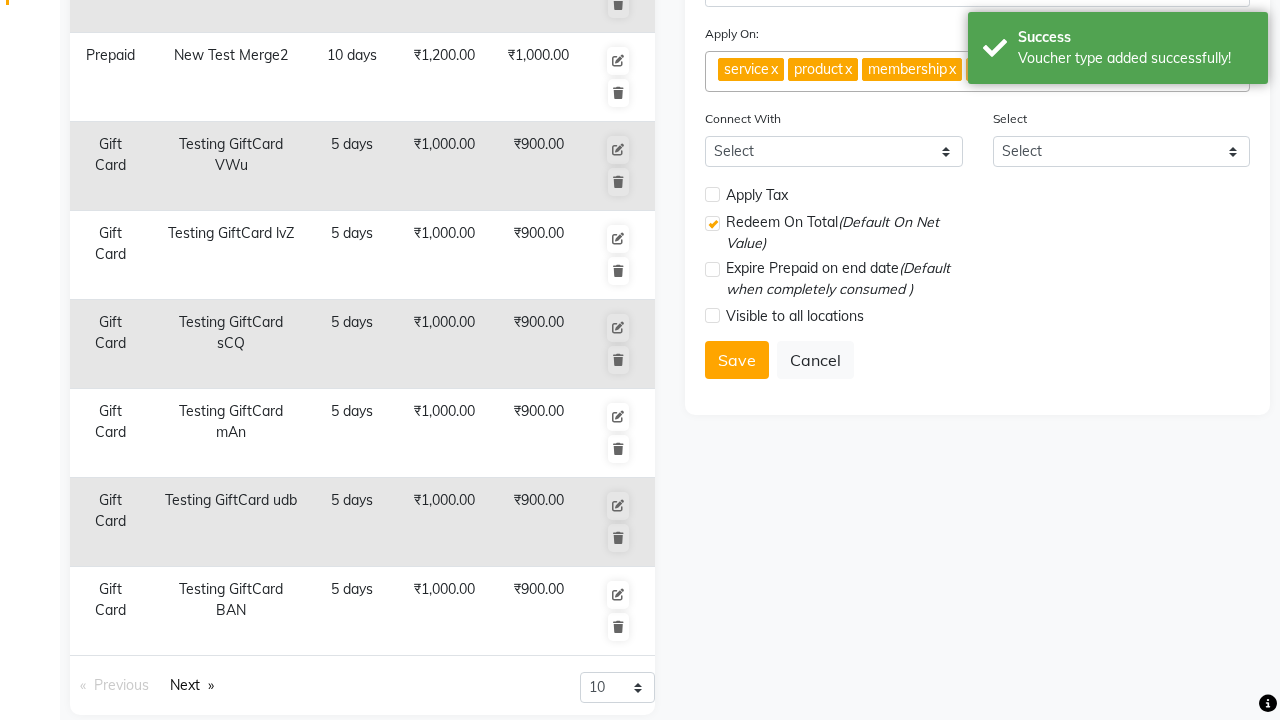 click on "Voucher type added successfully!" at bounding box center [1135, 58] 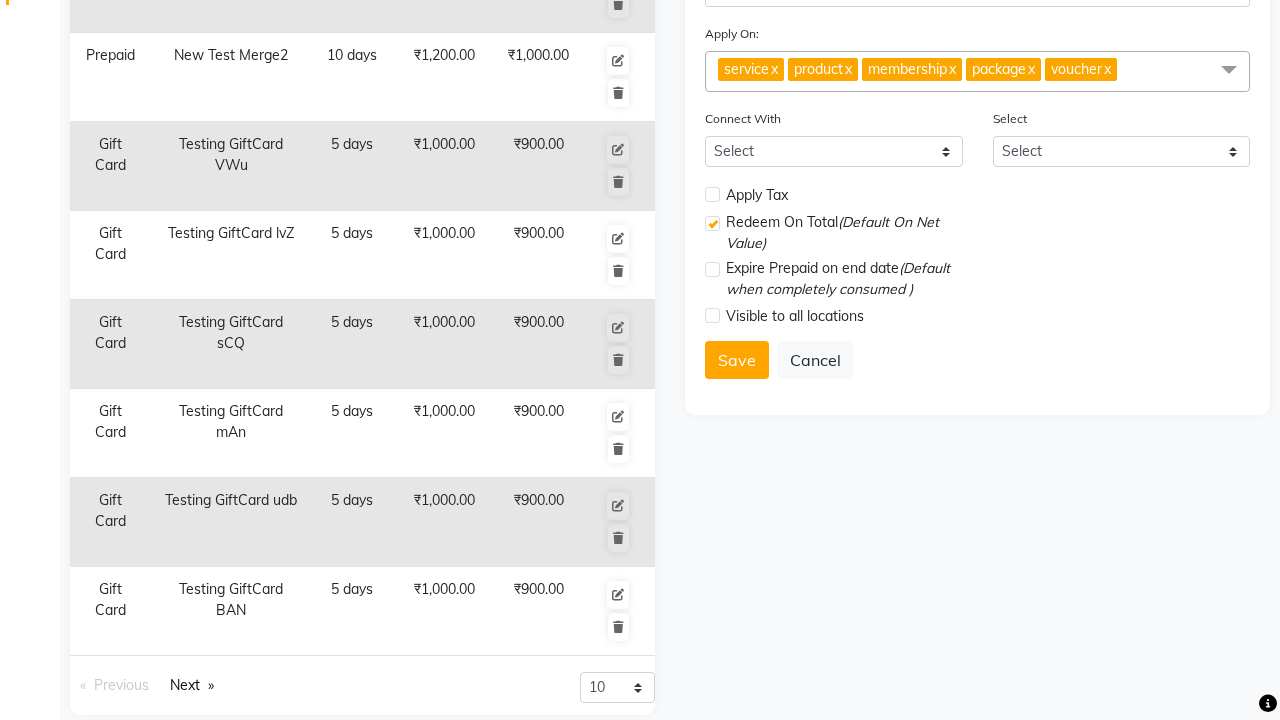click at bounding box center [37, -461] 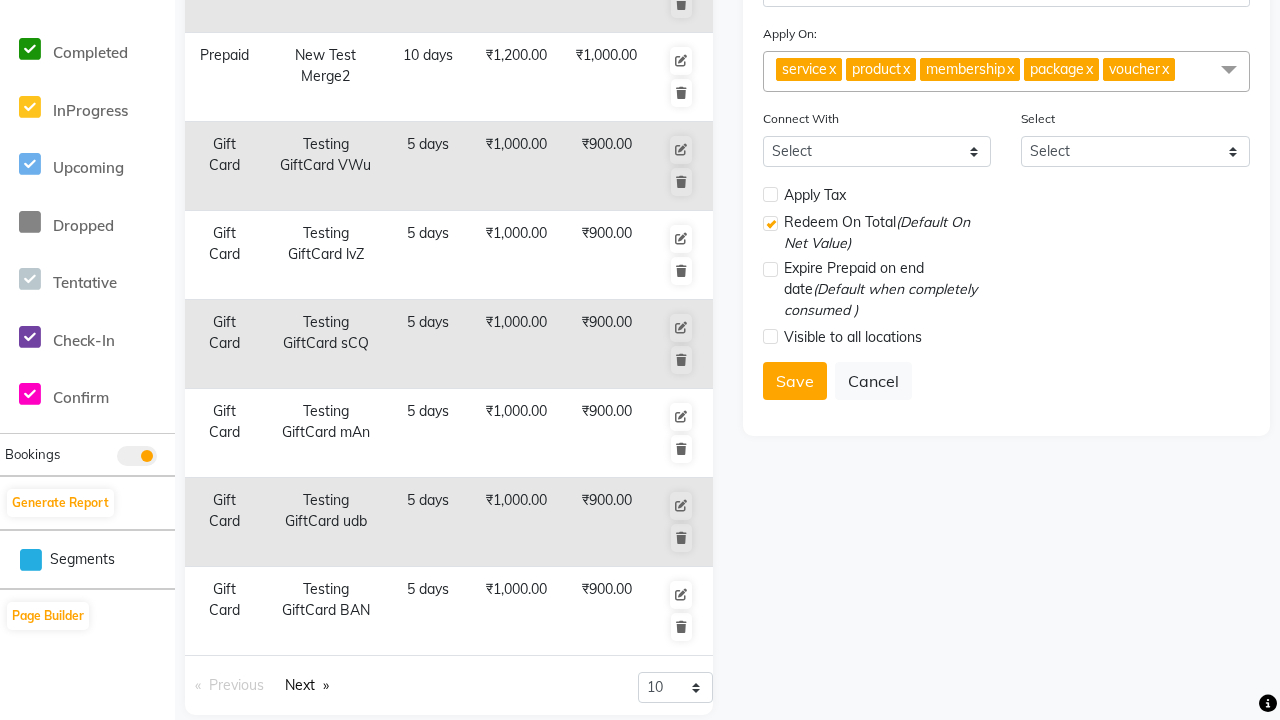 scroll, scrollTop: 0, scrollLeft: 0, axis: both 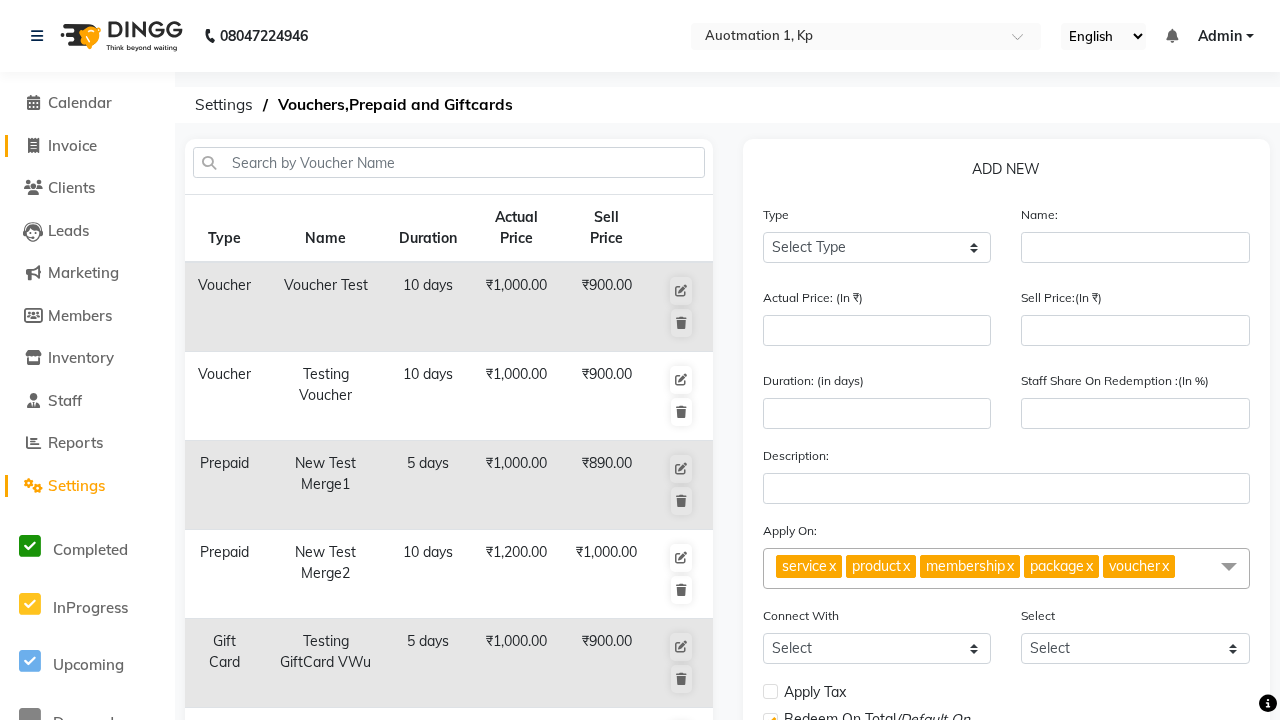 click on "Invoice" 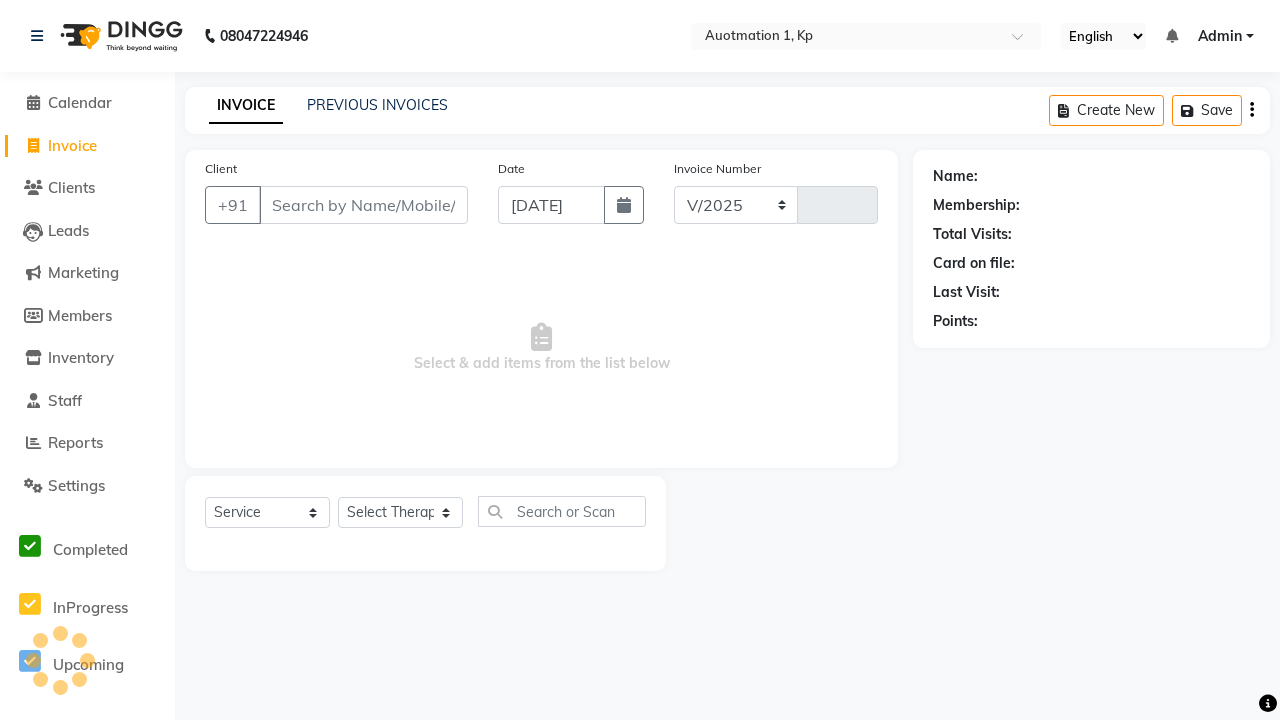 select on "150" 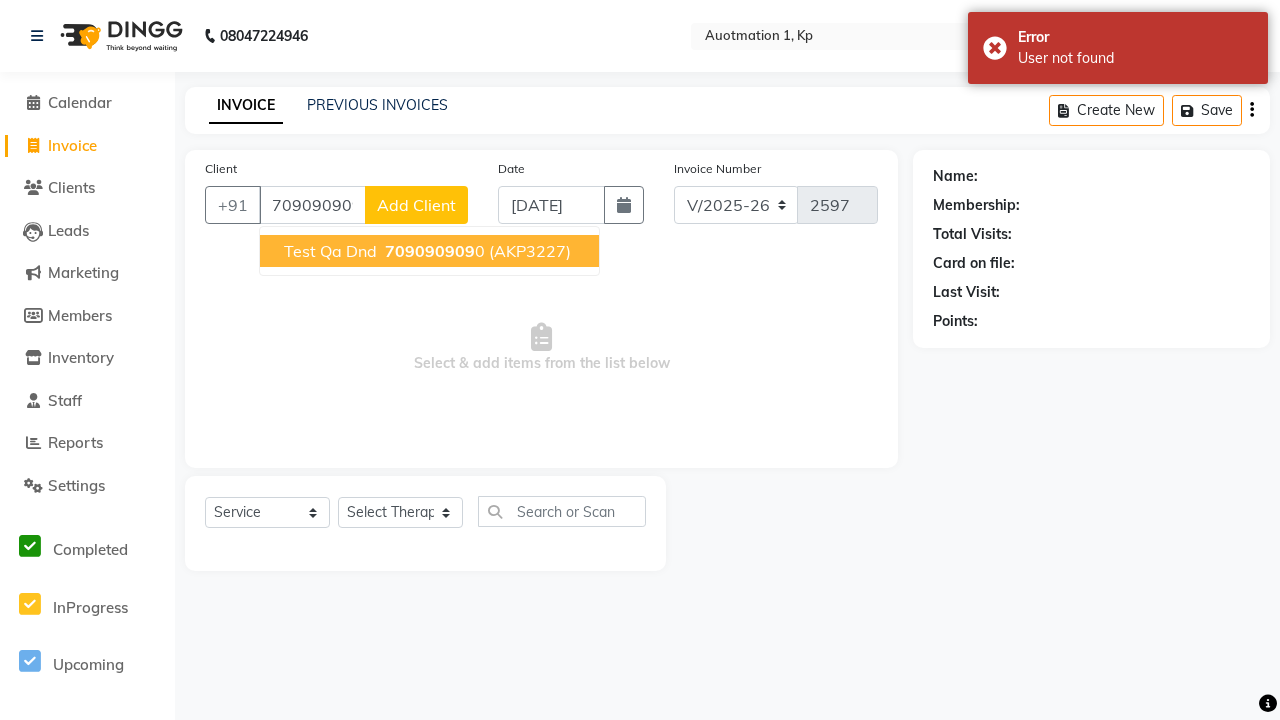 click on "709090909" at bounding box center (430, 251) 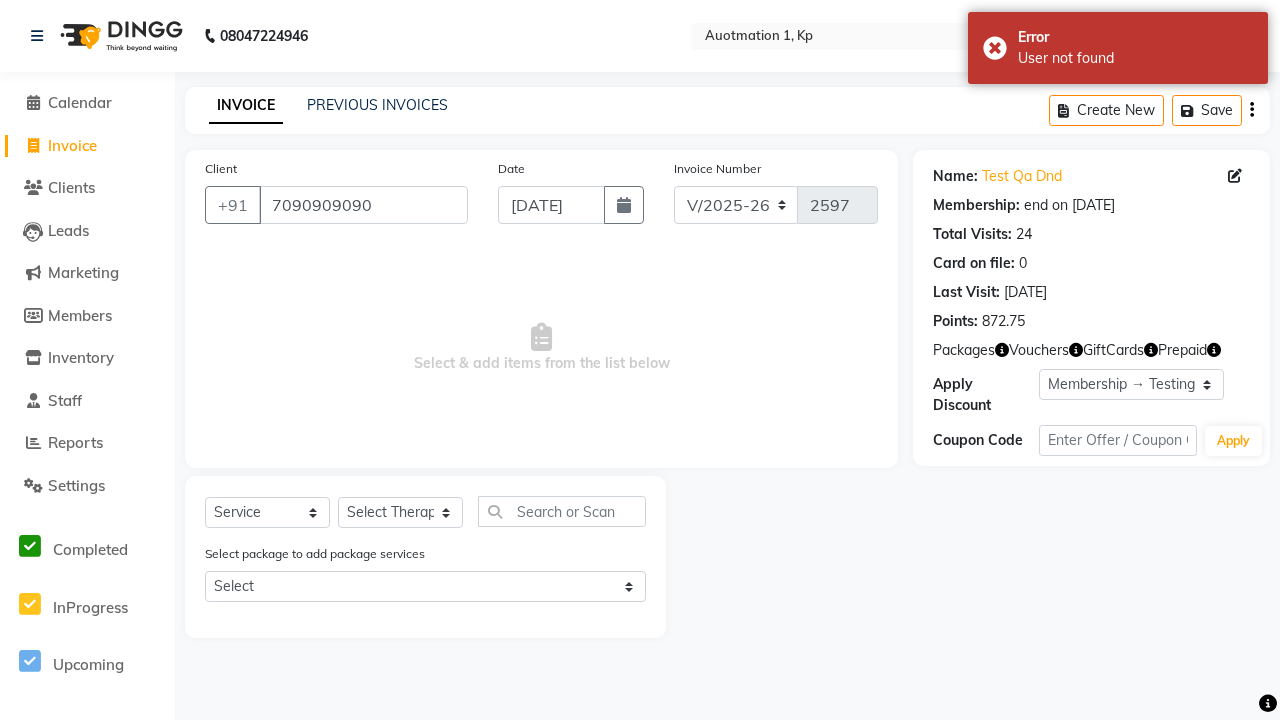 select on "0:" 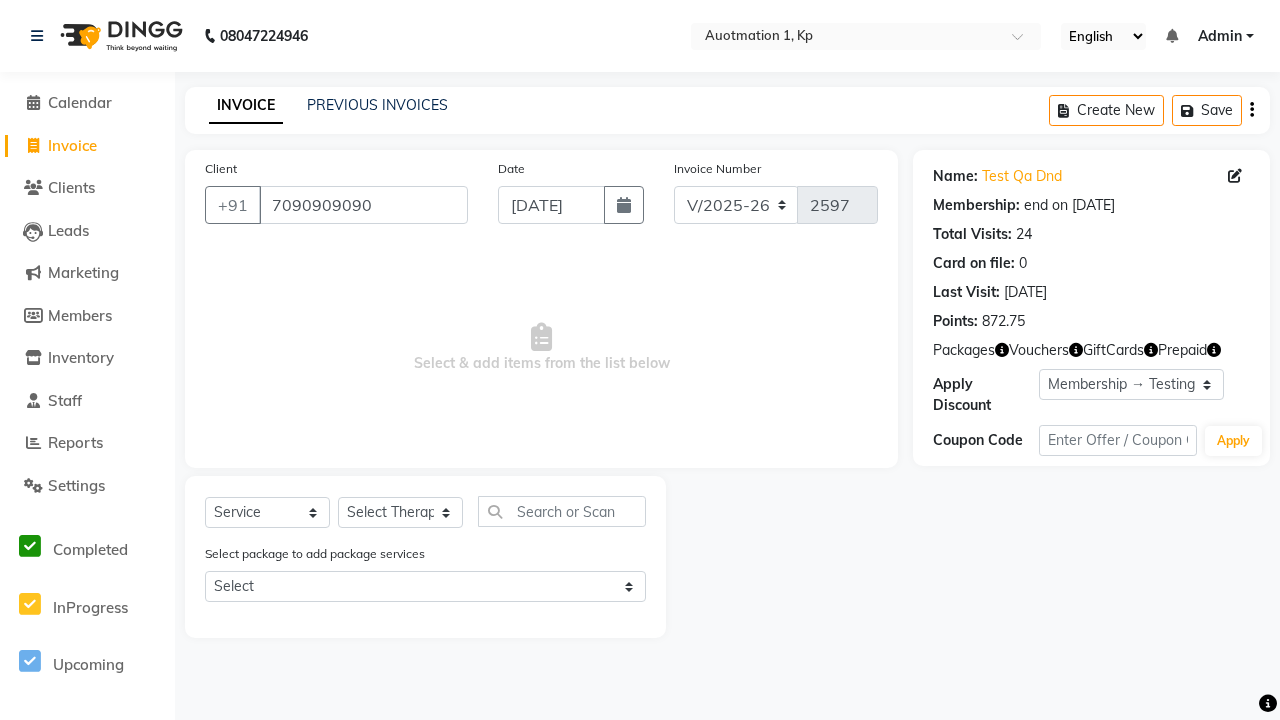 select on "V" 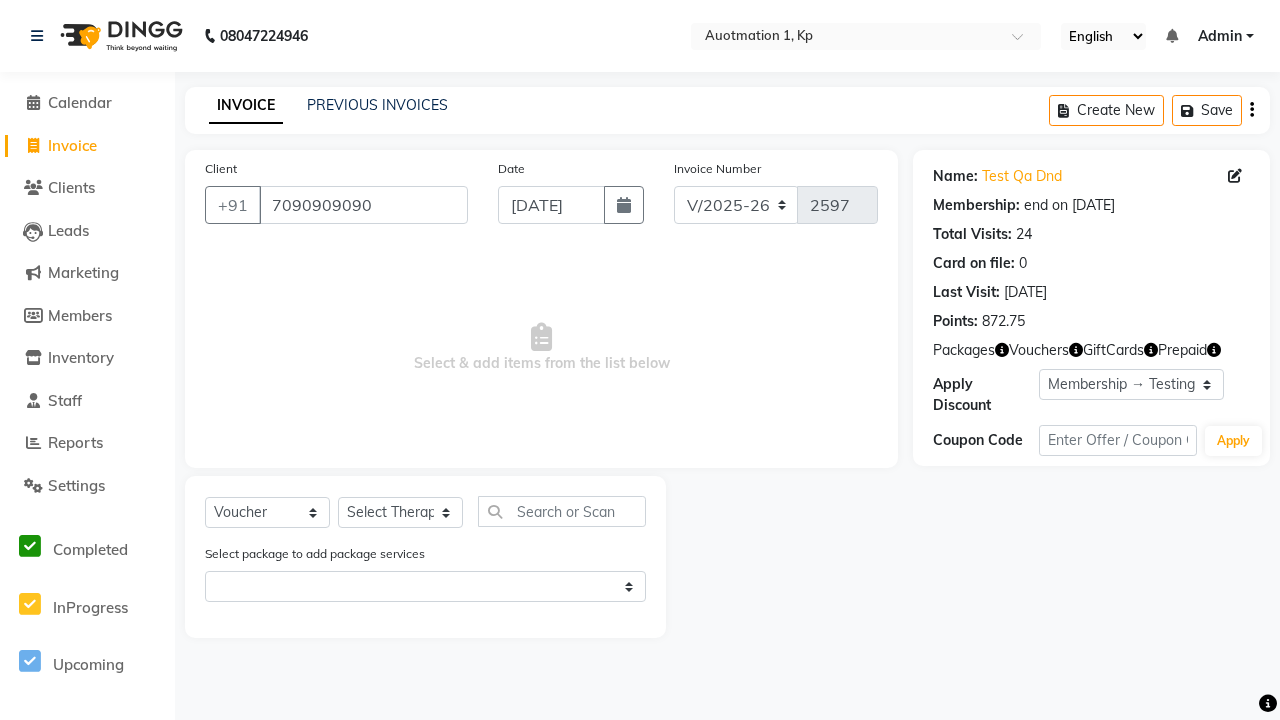 select on "5439" 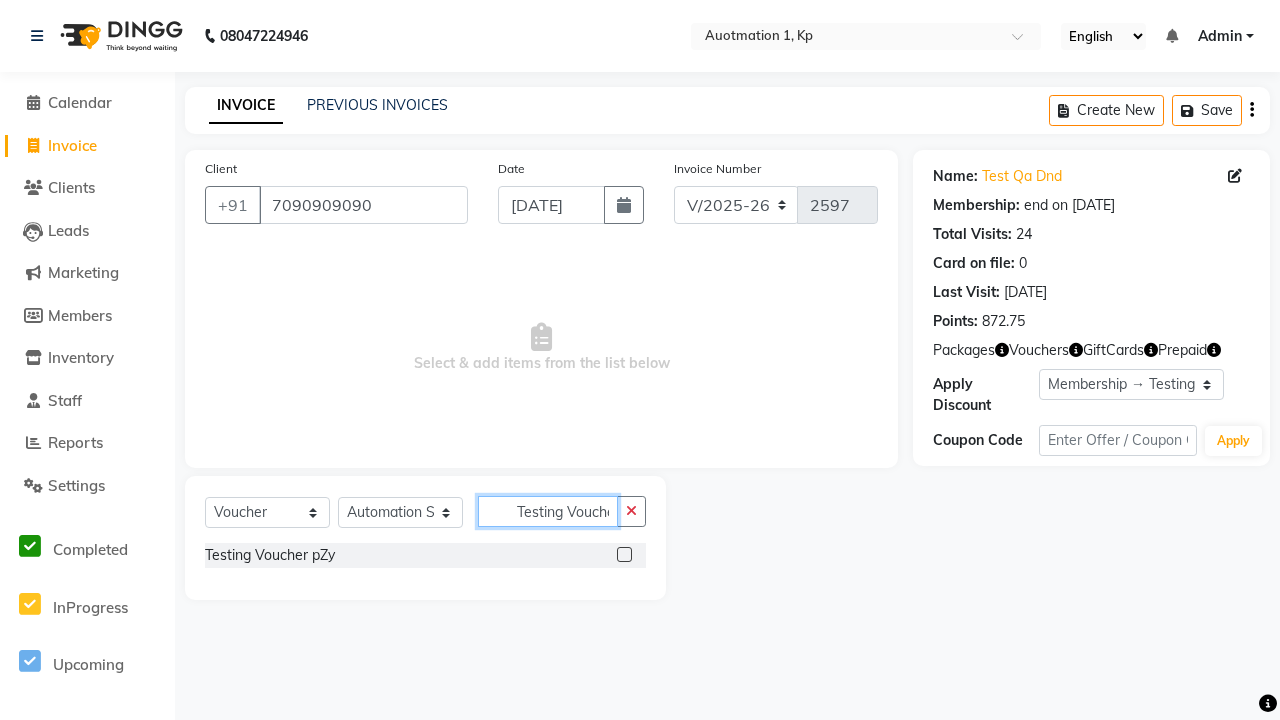 type on "Testing Voucher pZy" 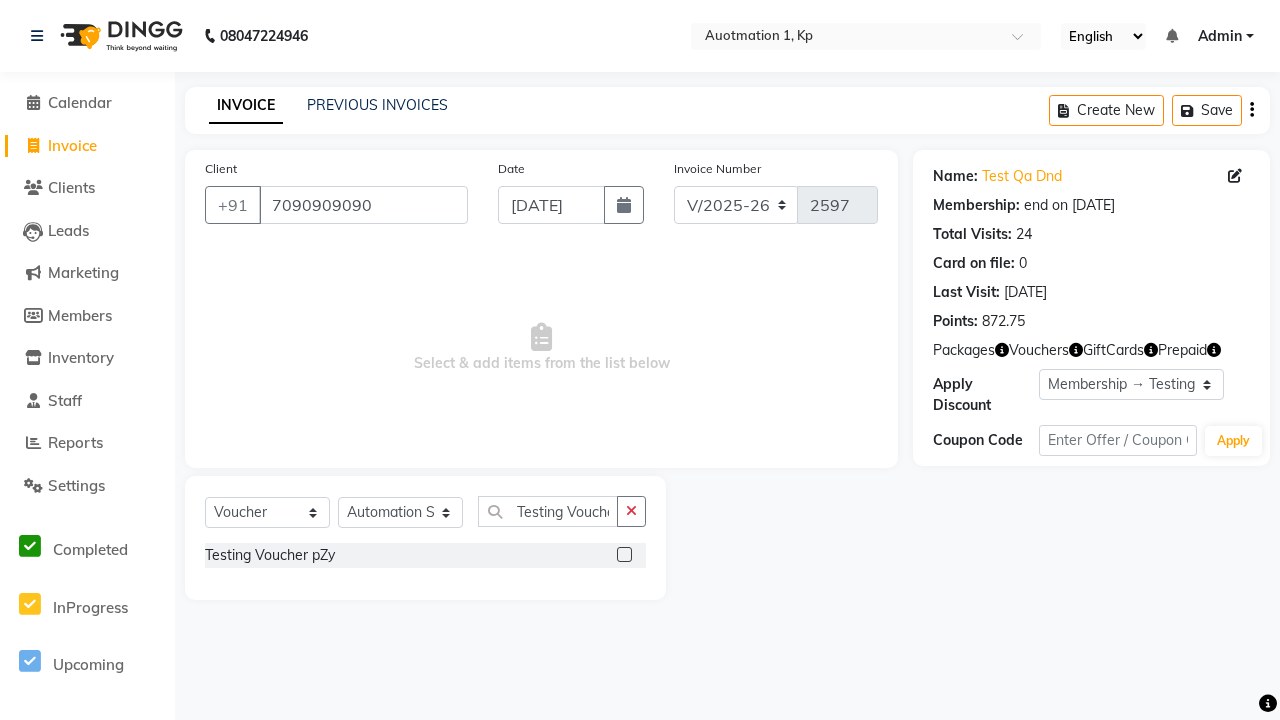 click 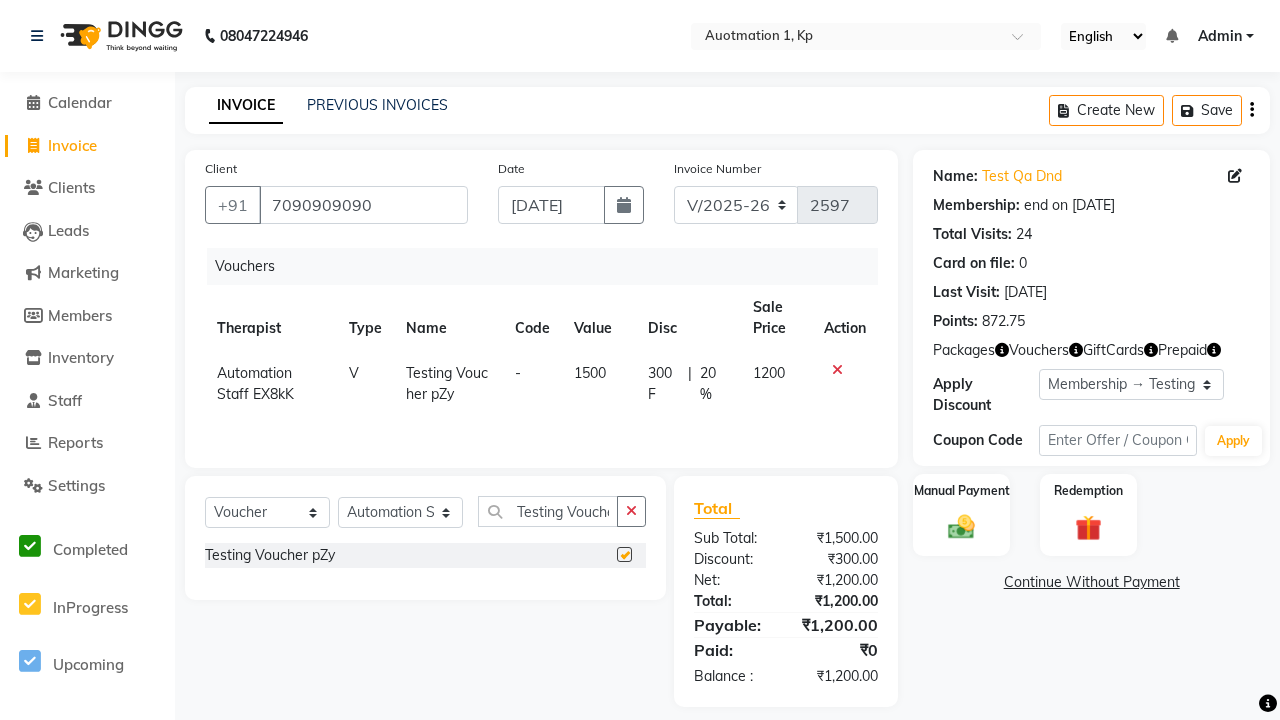 scroll, scrollTop: 0, scrollLeft: 0, axis: both 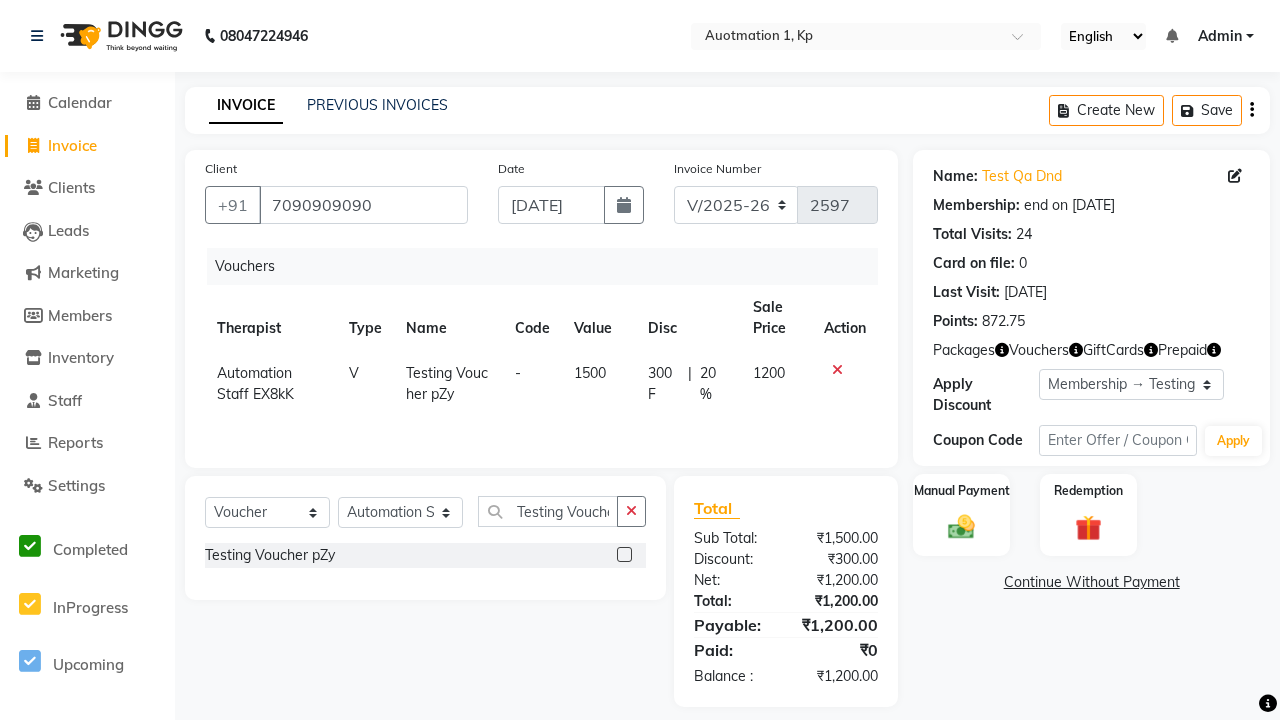 checkbox on "false" 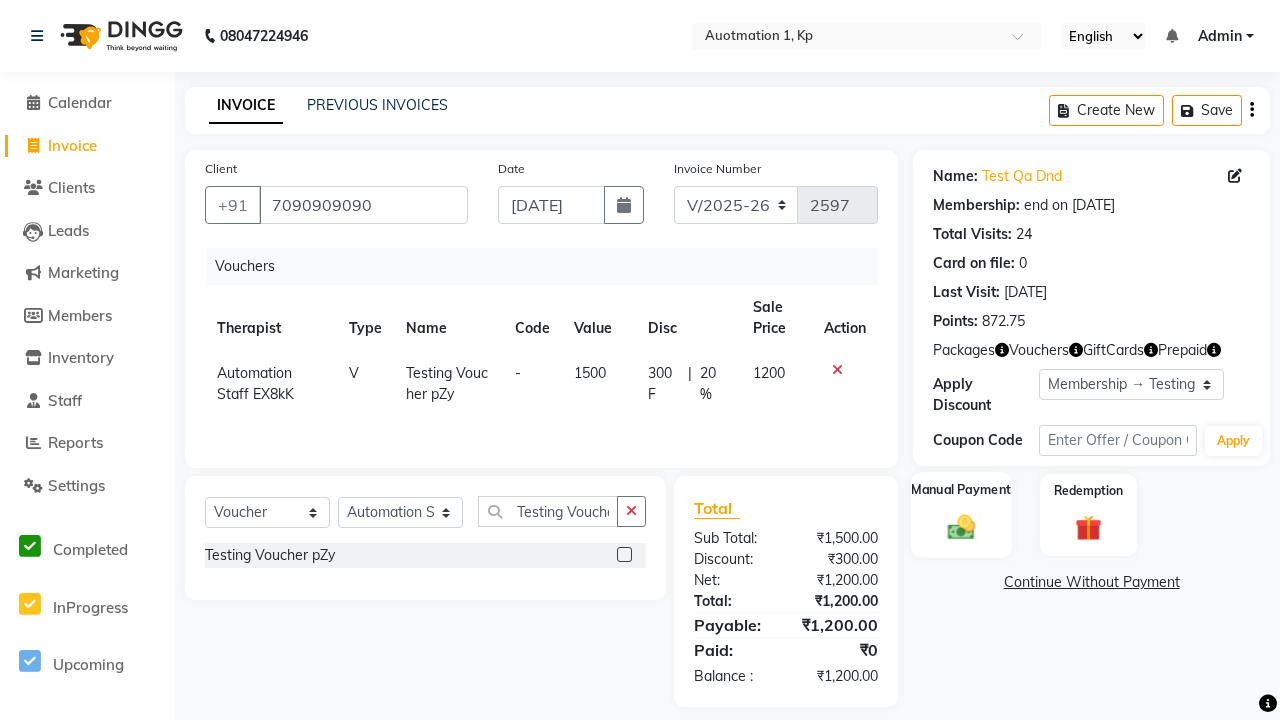 click 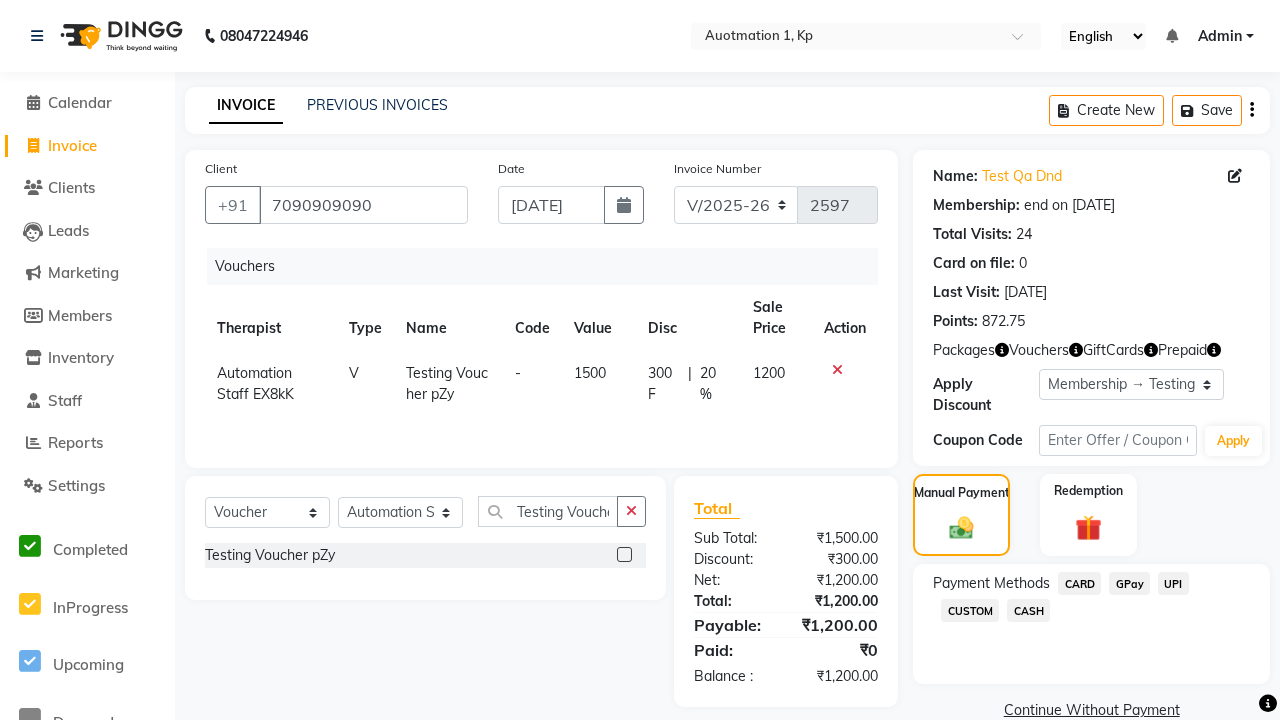 click on "CARD" 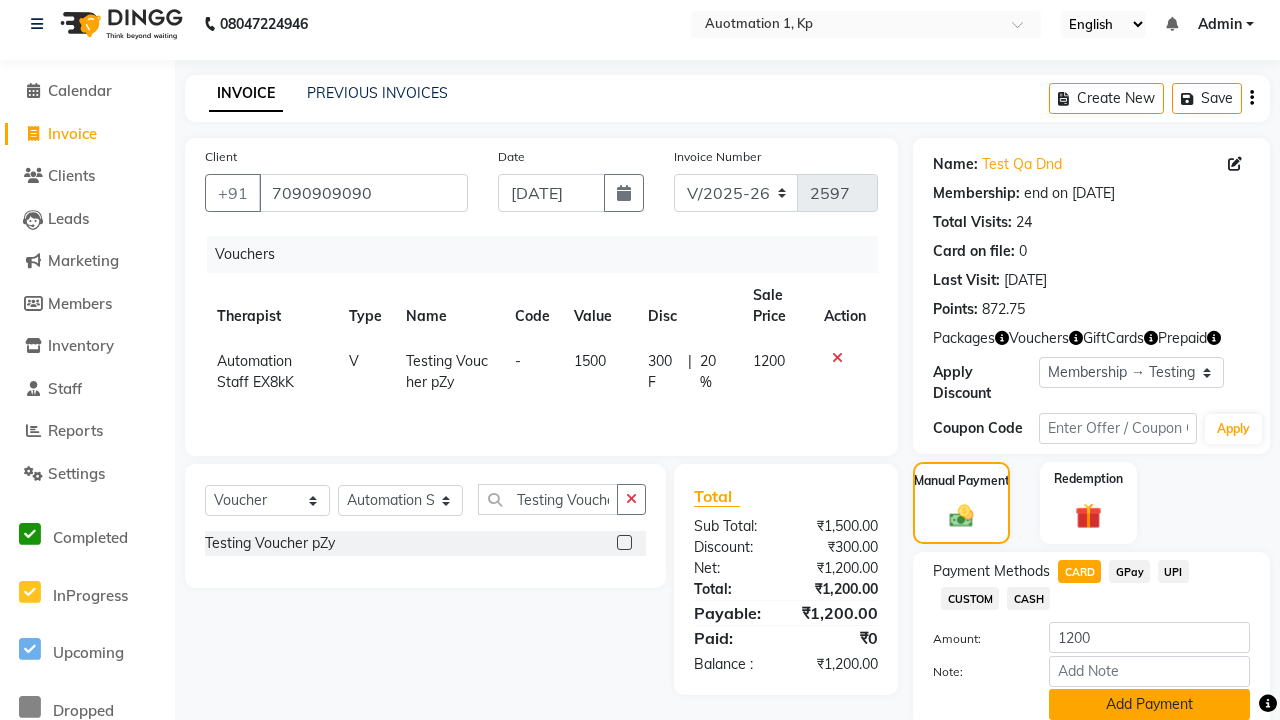 click on "Add Payment" 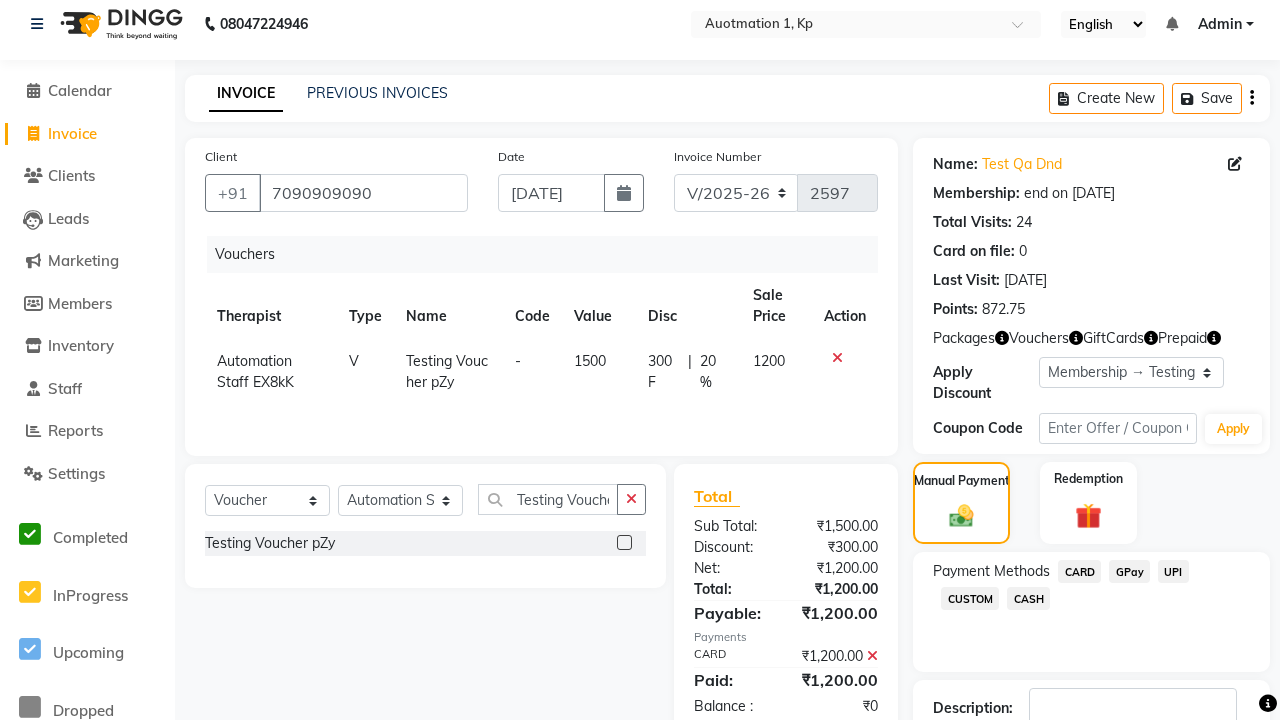 click 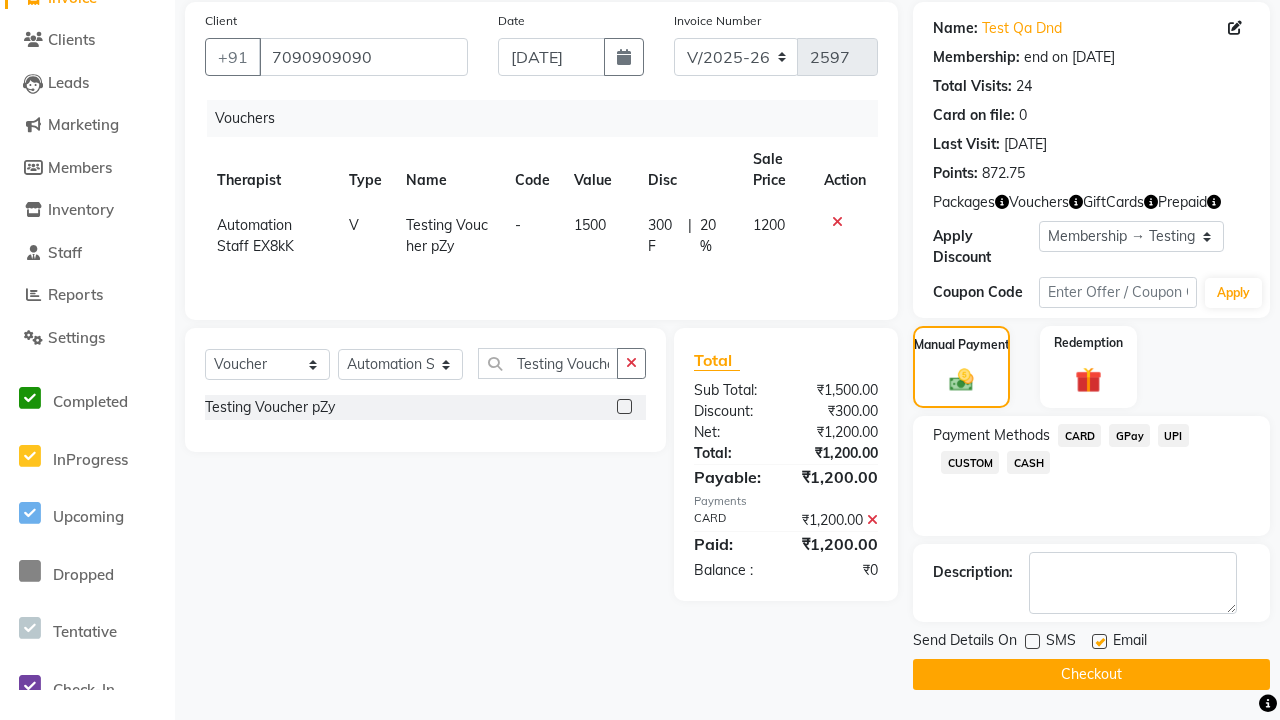 click 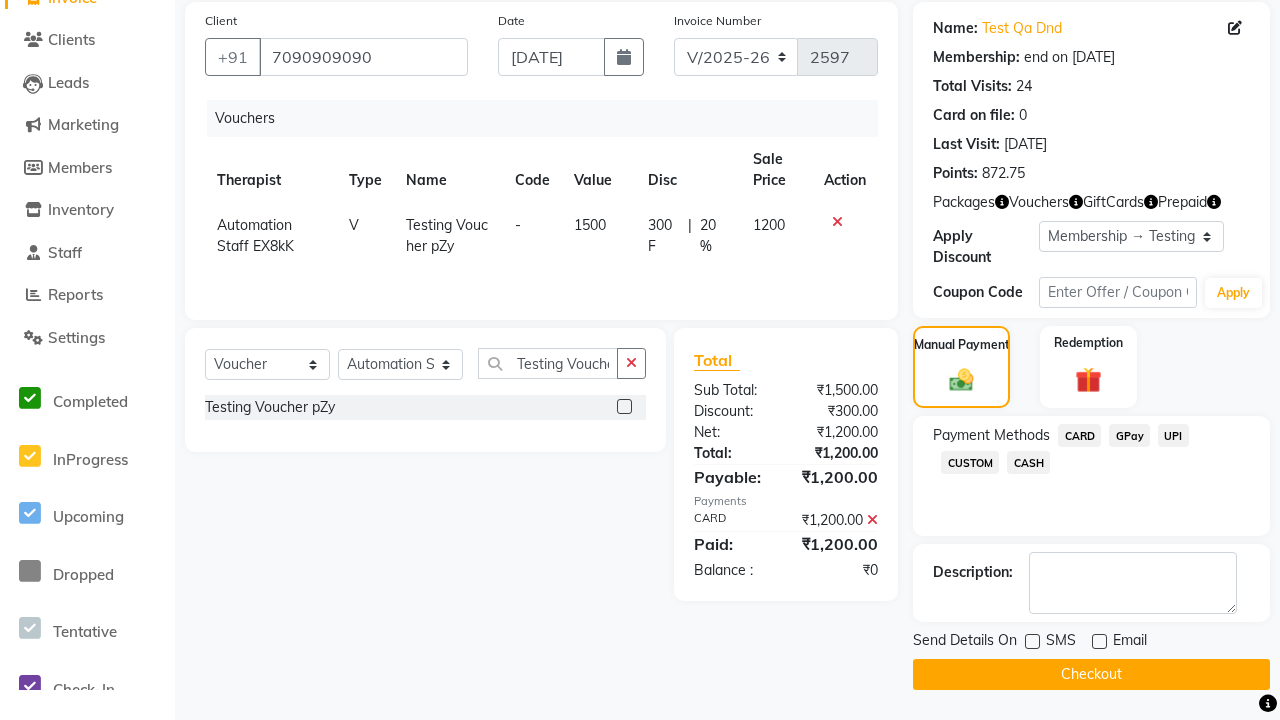 click on "Checkout" 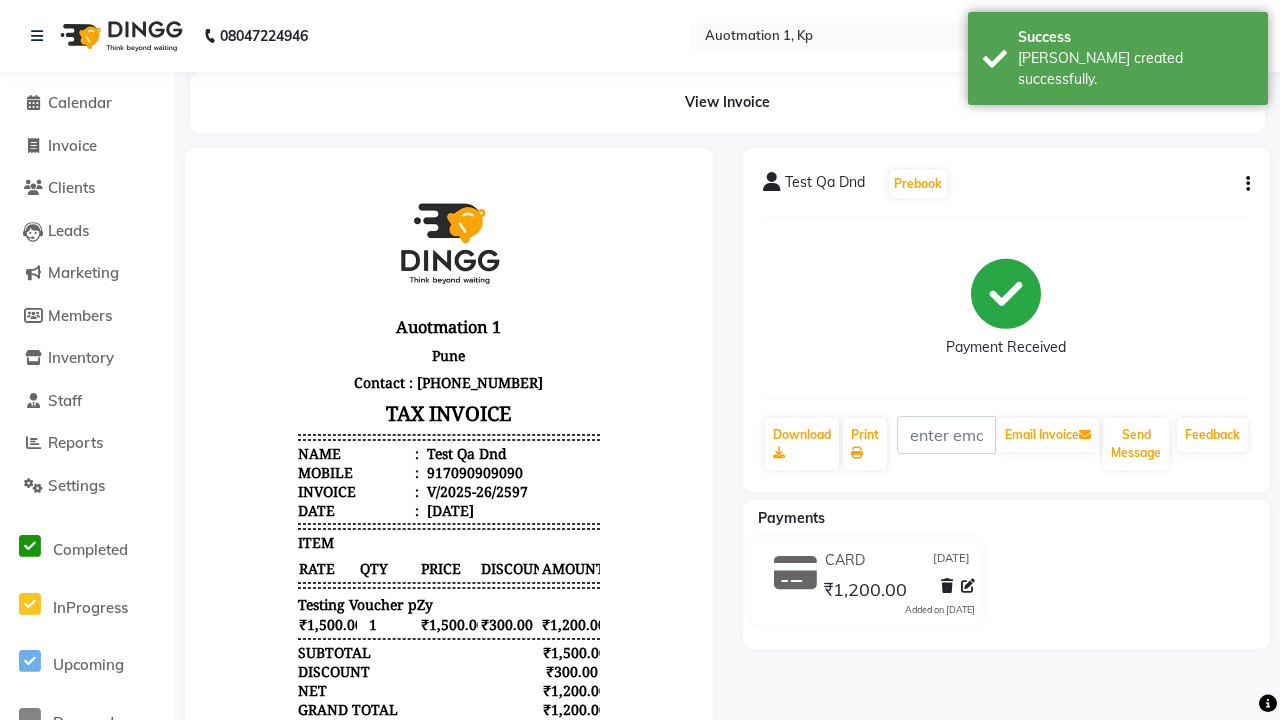 scroll, scrollTop: 0, scrollLeft: 0, axis: both 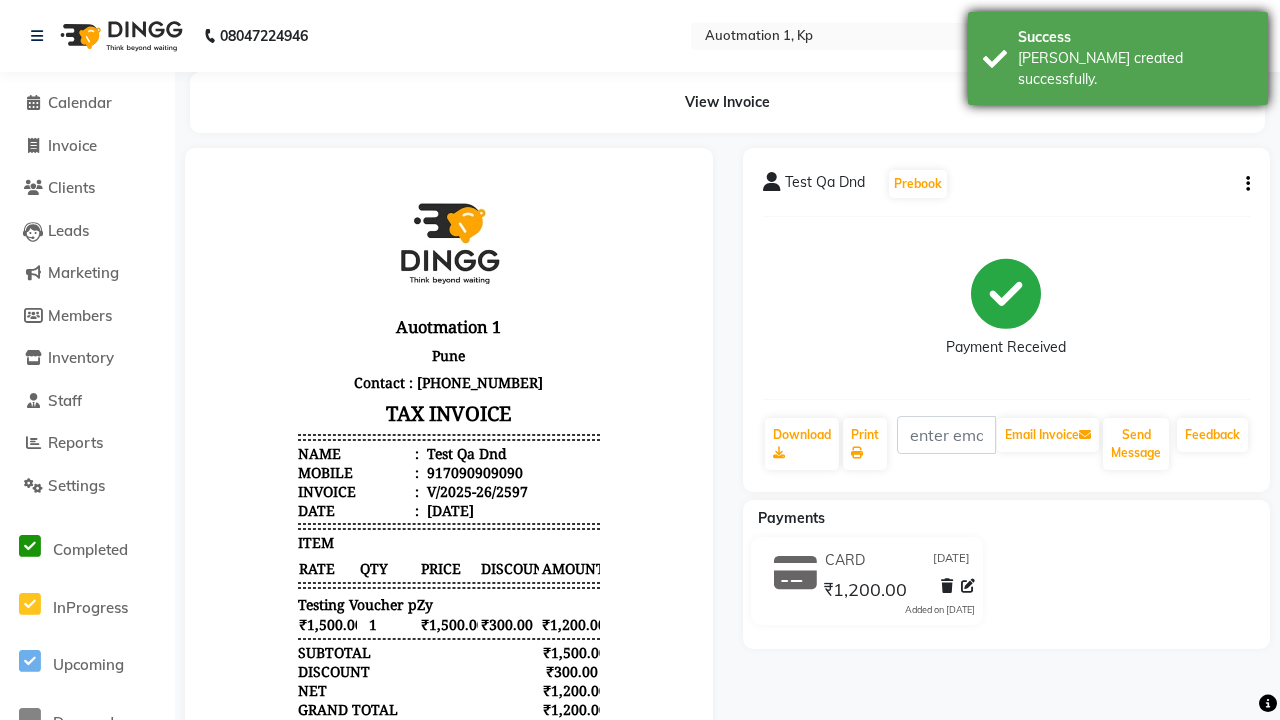 click on "[PERSON_NAME] created successfully." at bounding box center [1135, 69] 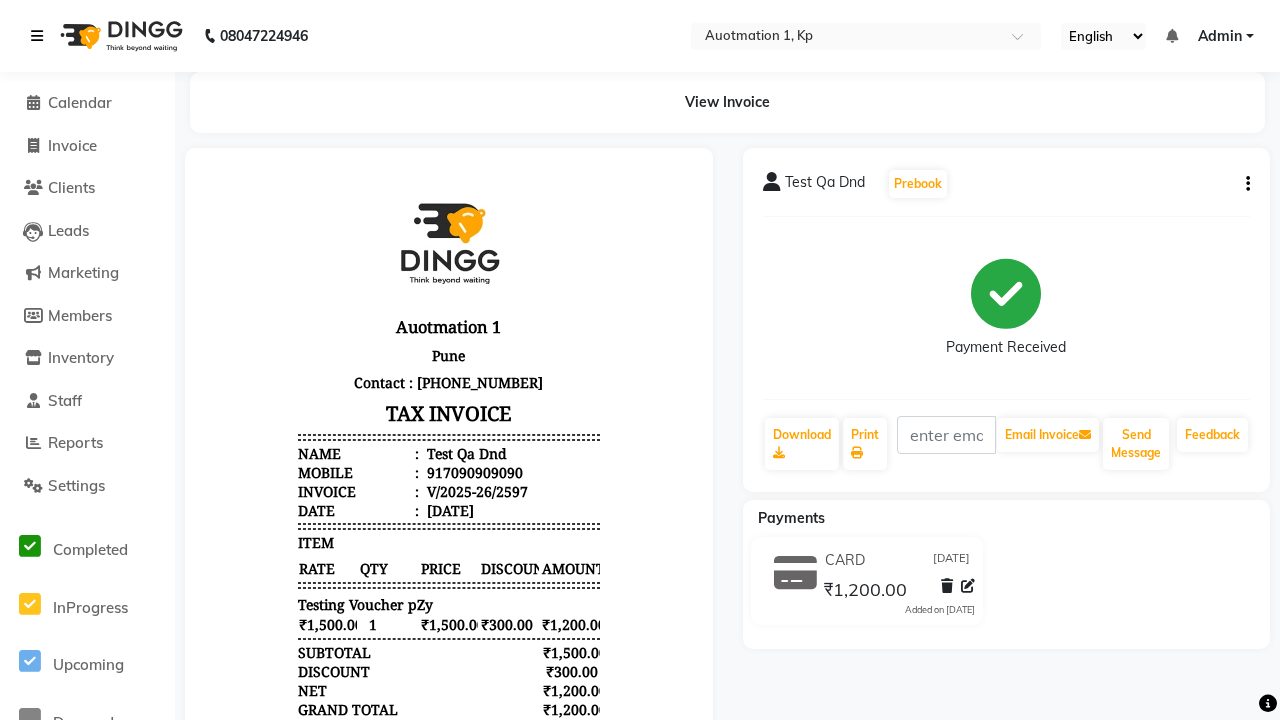 click at bounding box center (37, 36) 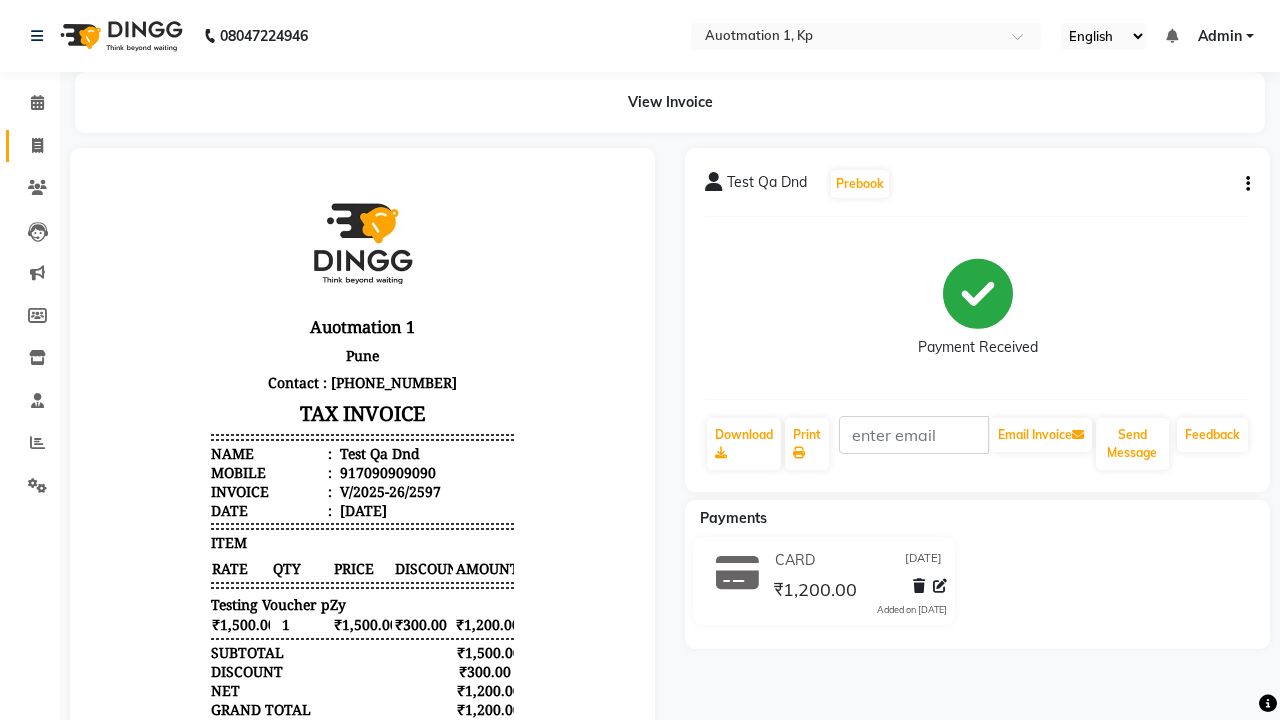 click 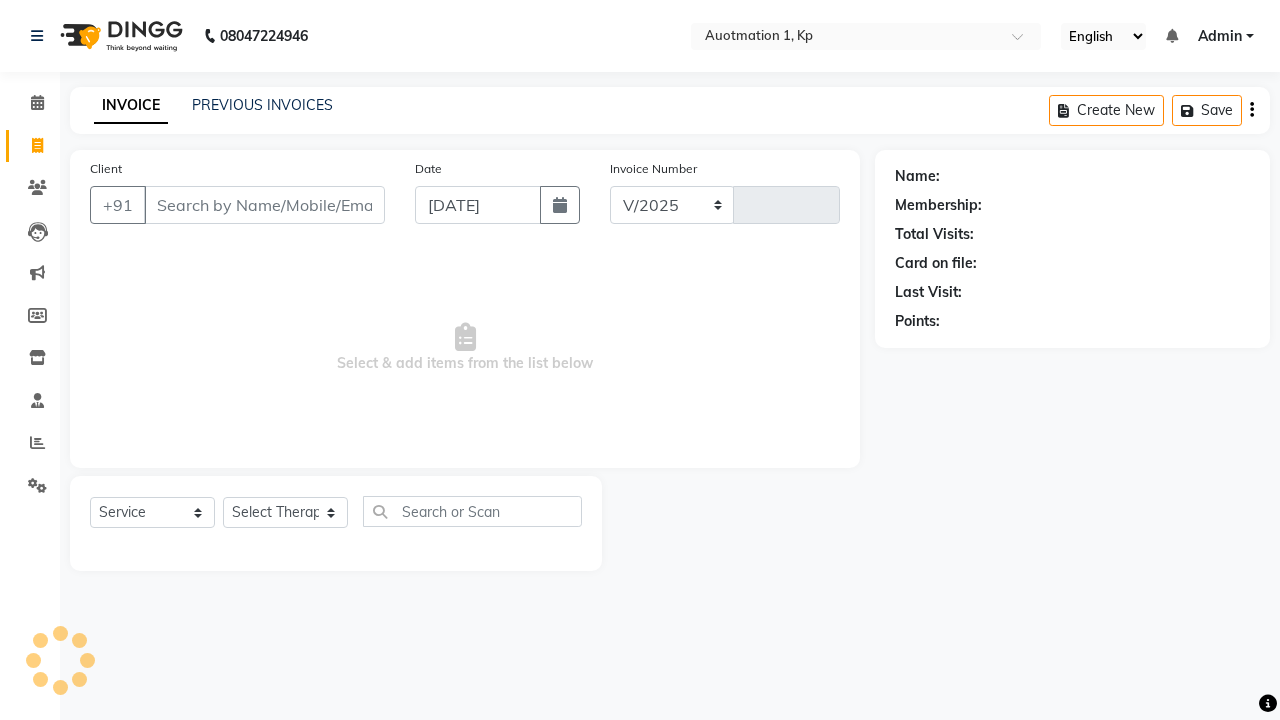 select on "150" 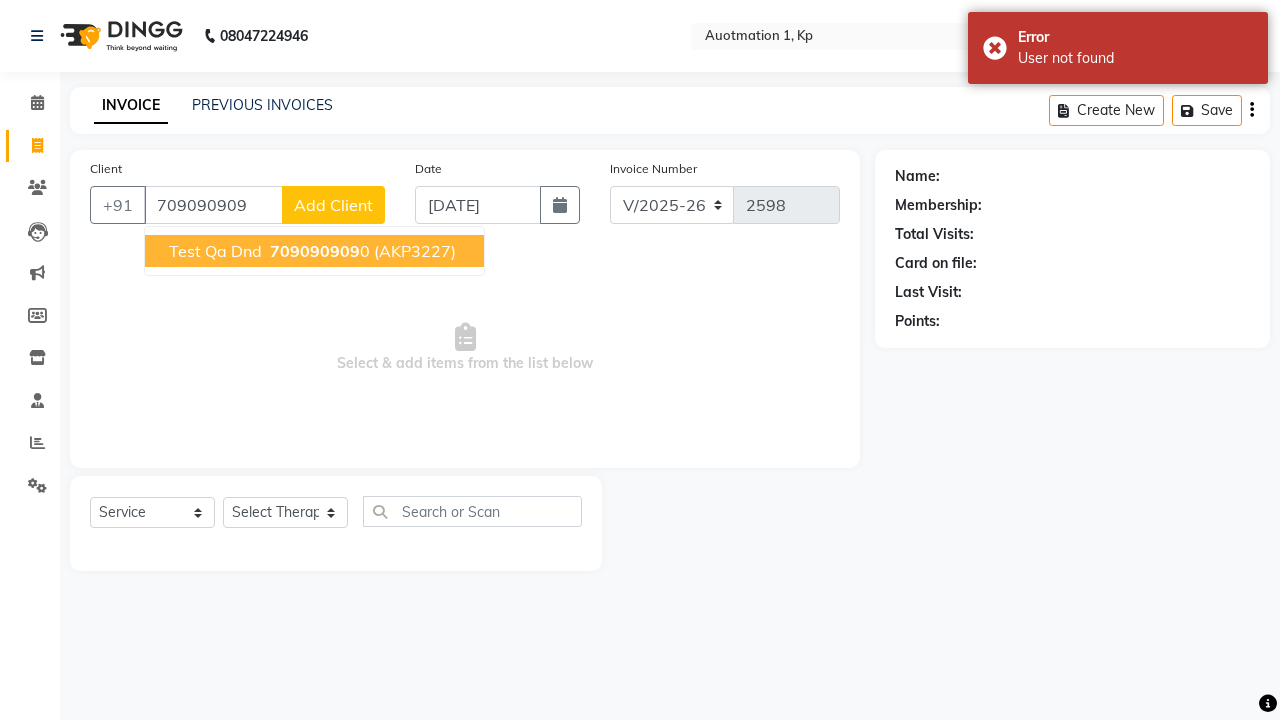 click on "709090909" at bounding box center [315, 251] 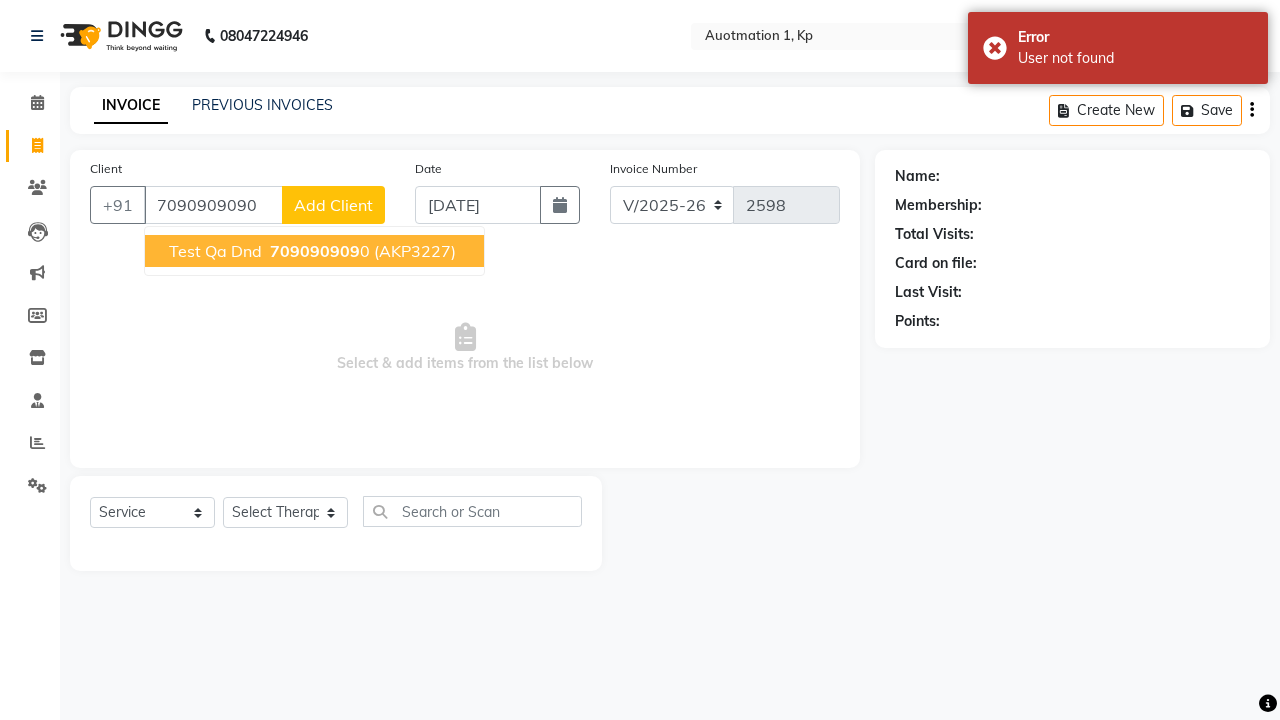 type on "7090909090" 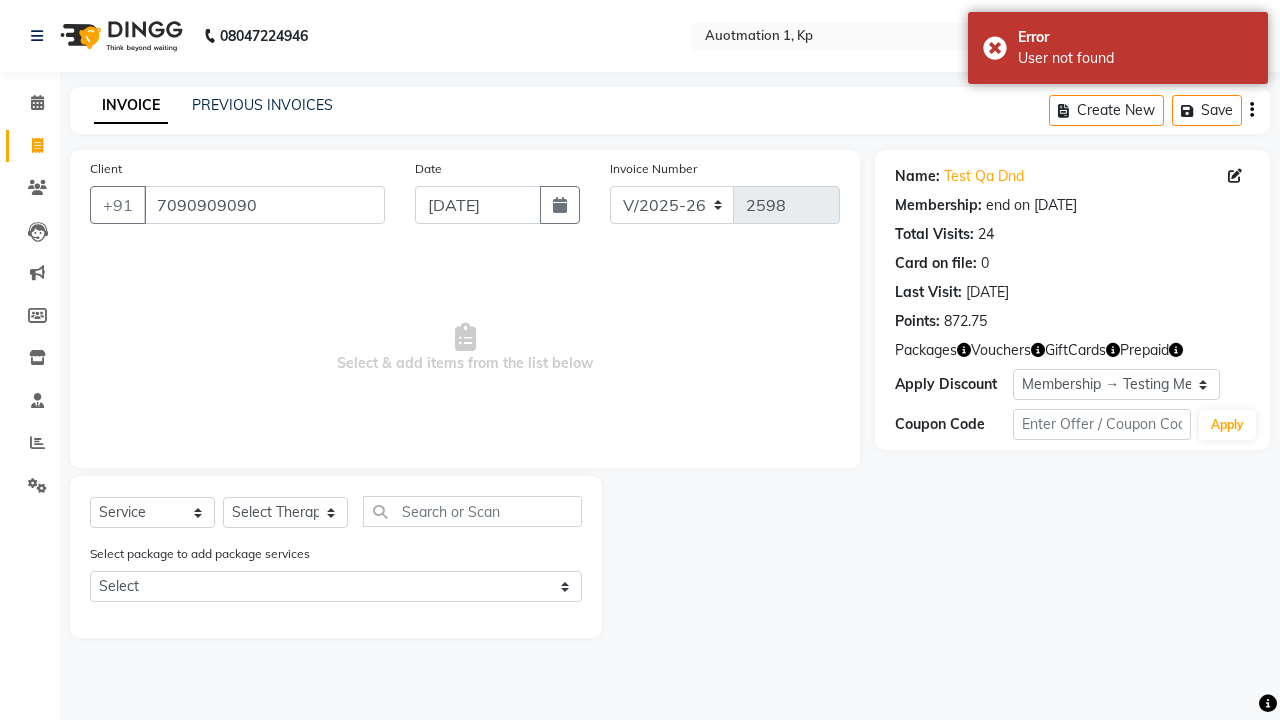 select on "0:" 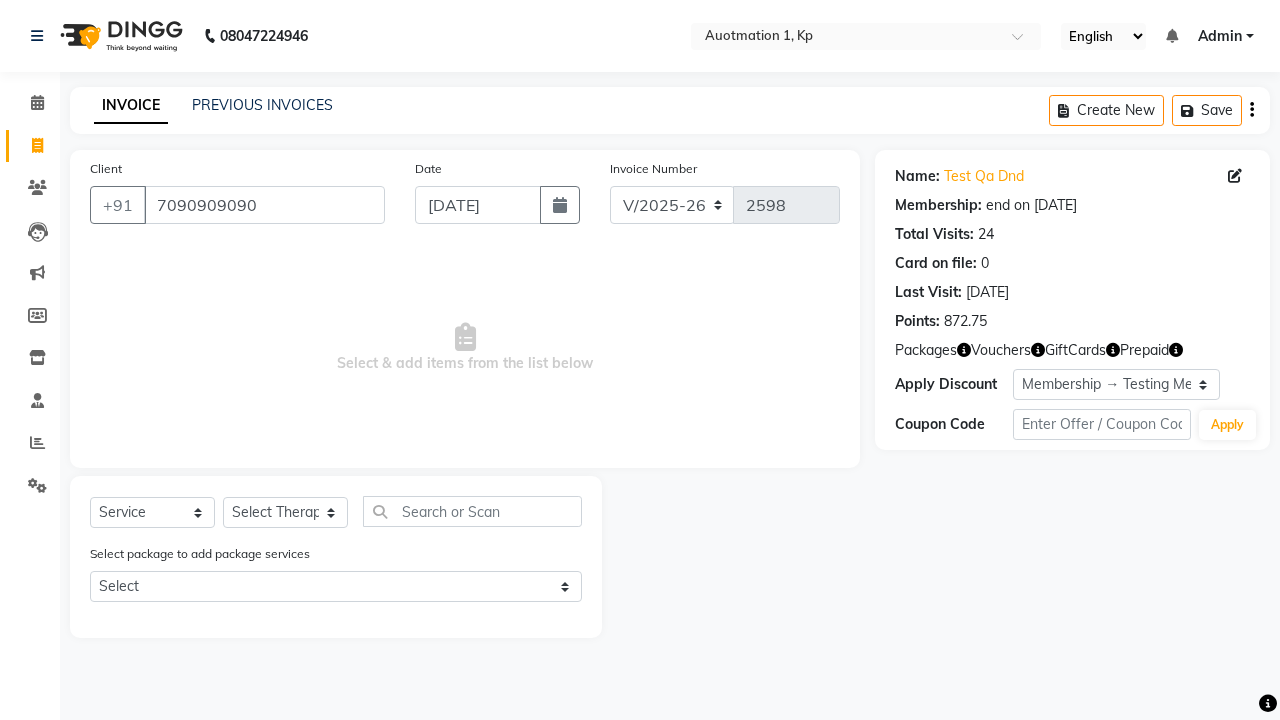 select on "5439" 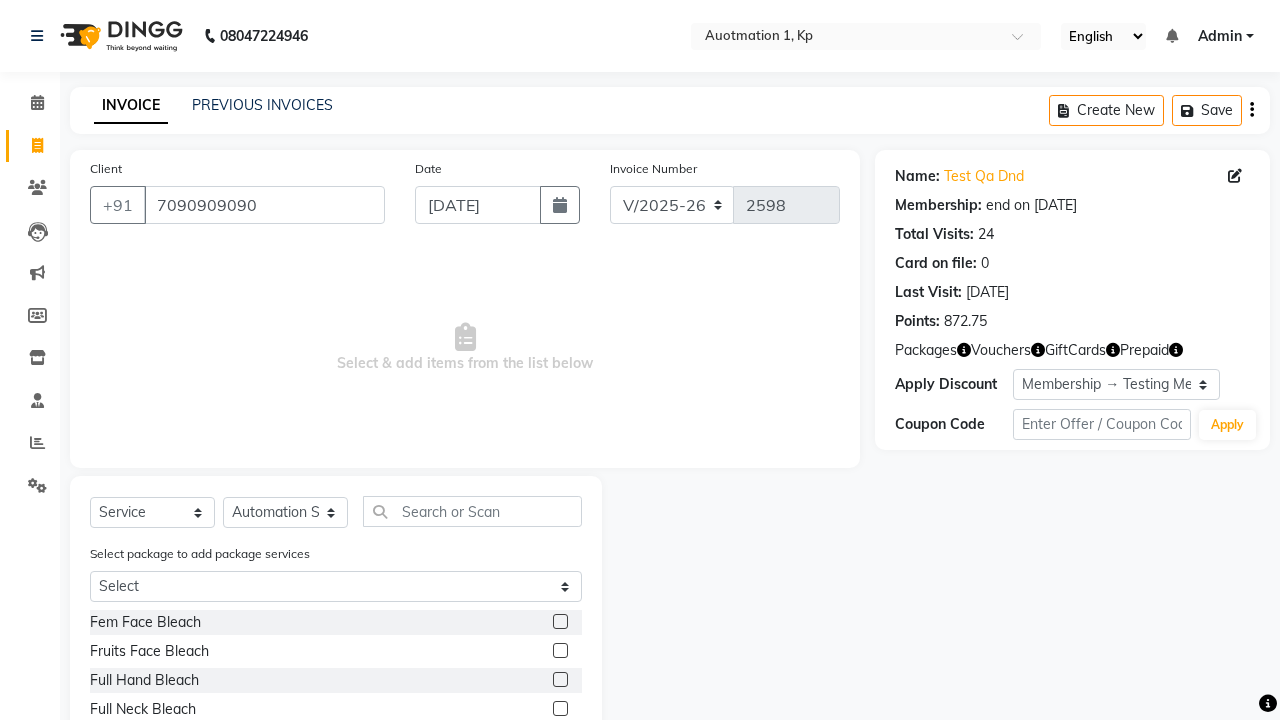 click 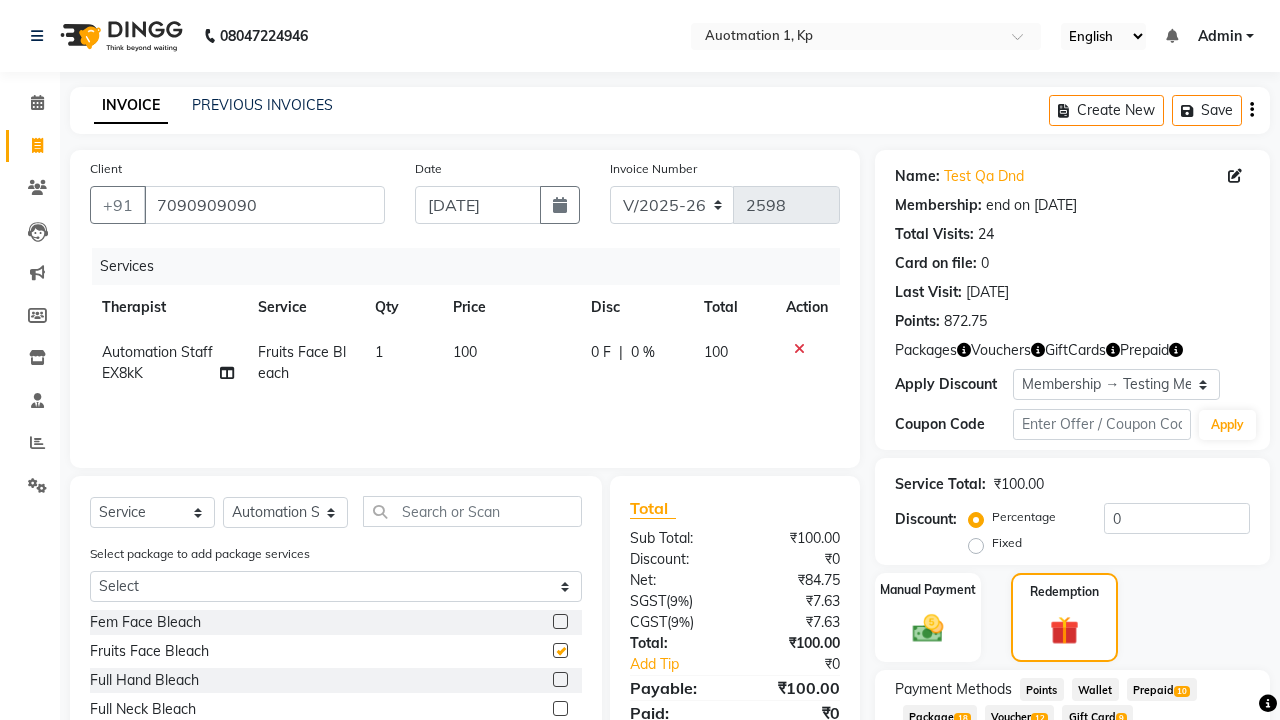 click on "Voucher  12" 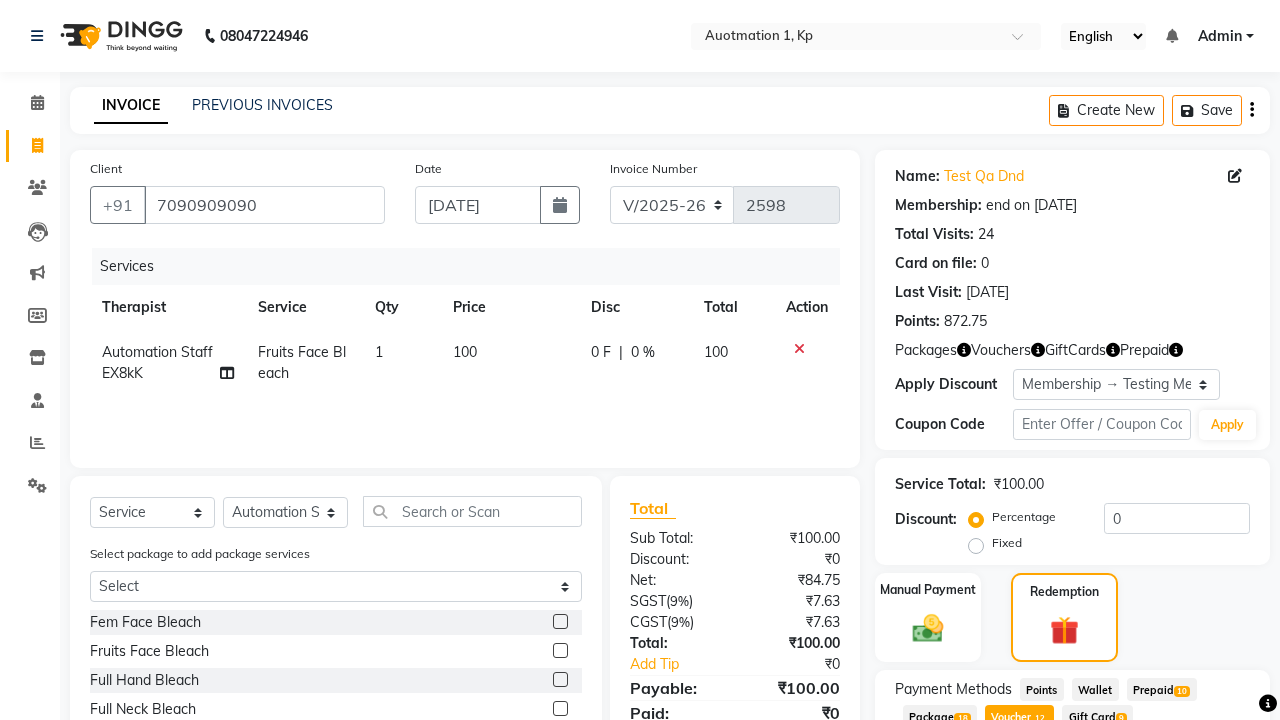 checkbox on "false" 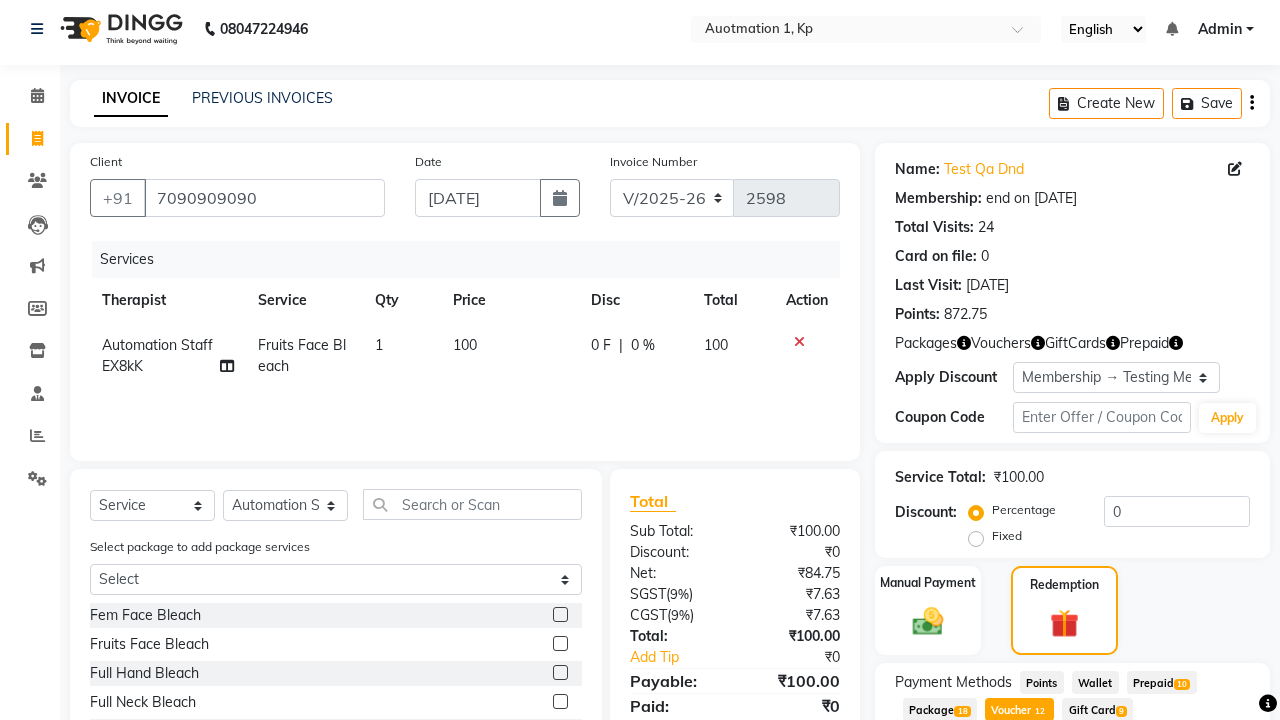 click on "Add" at bounding box center (1202, 790) 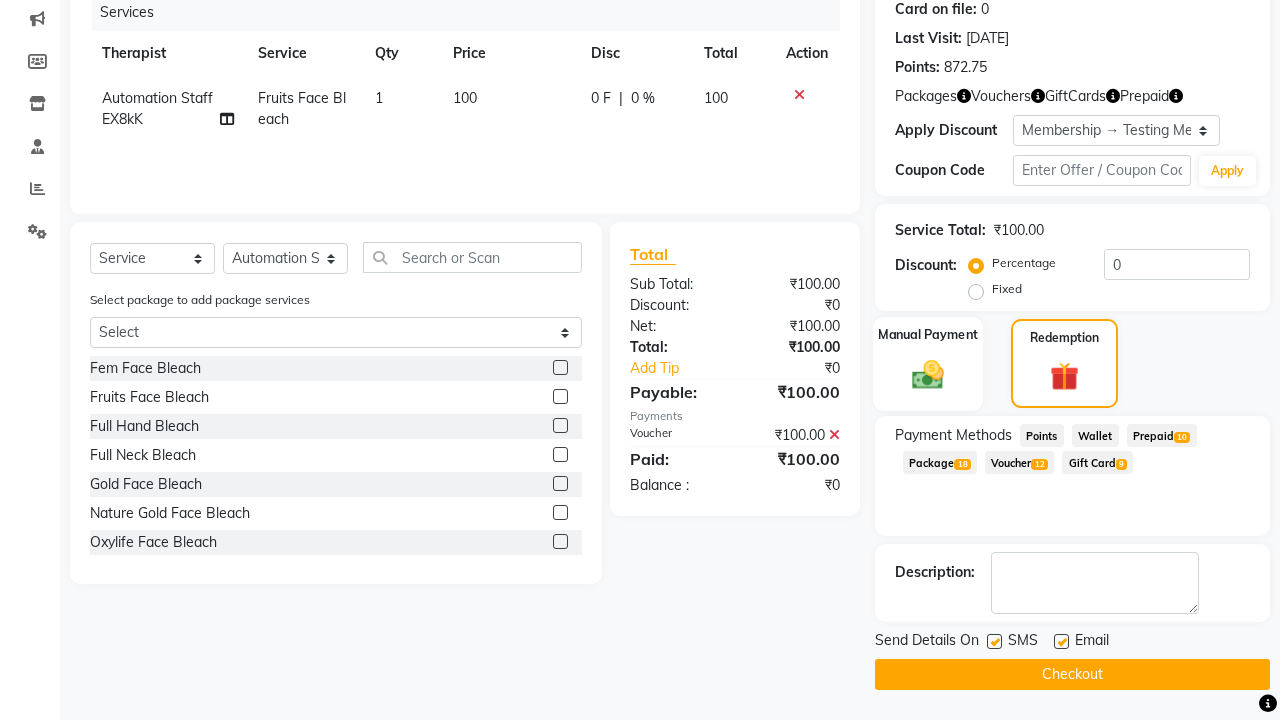 click 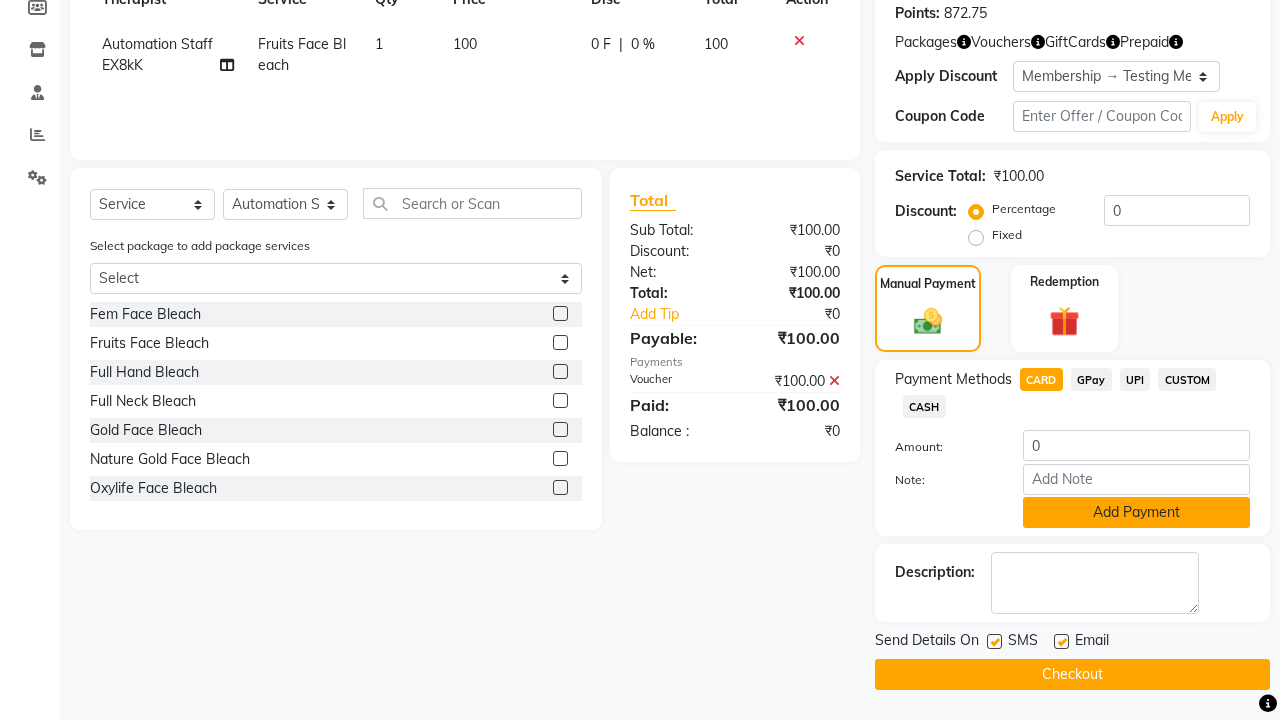 click on "Add Payment" 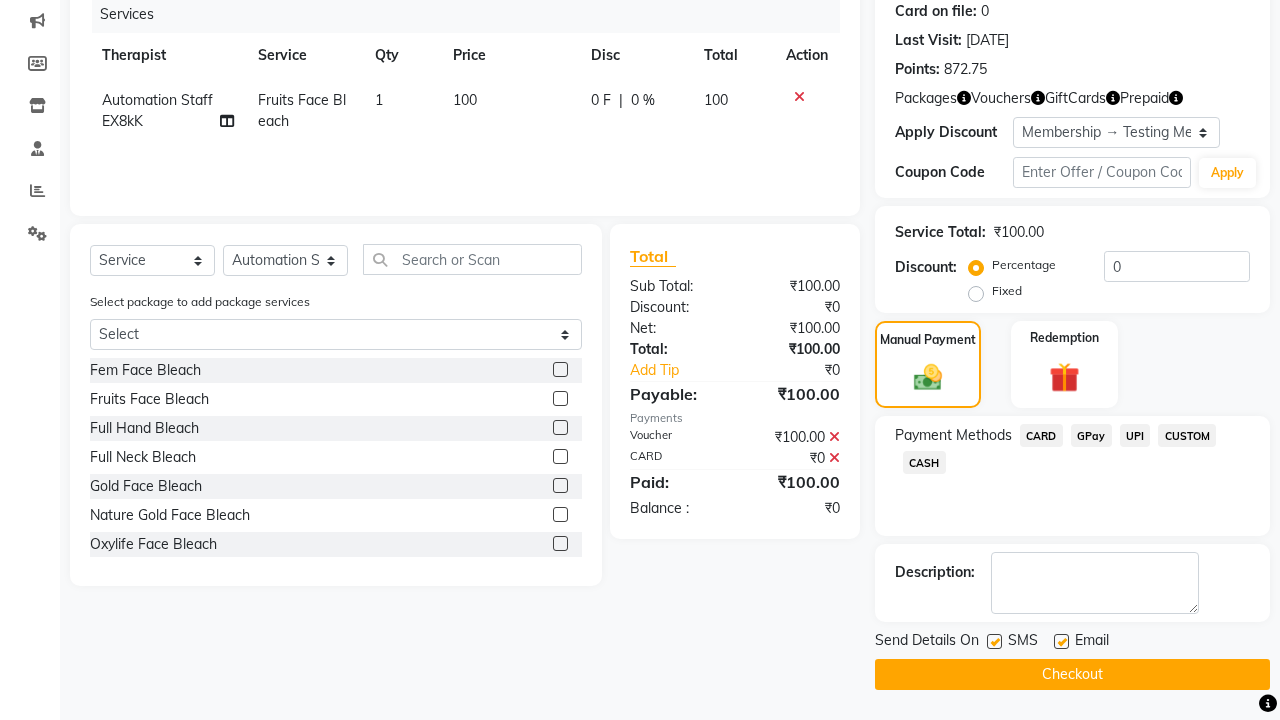 scroll, scrollTop: 252, scrollLeft: 0, axis: vertical 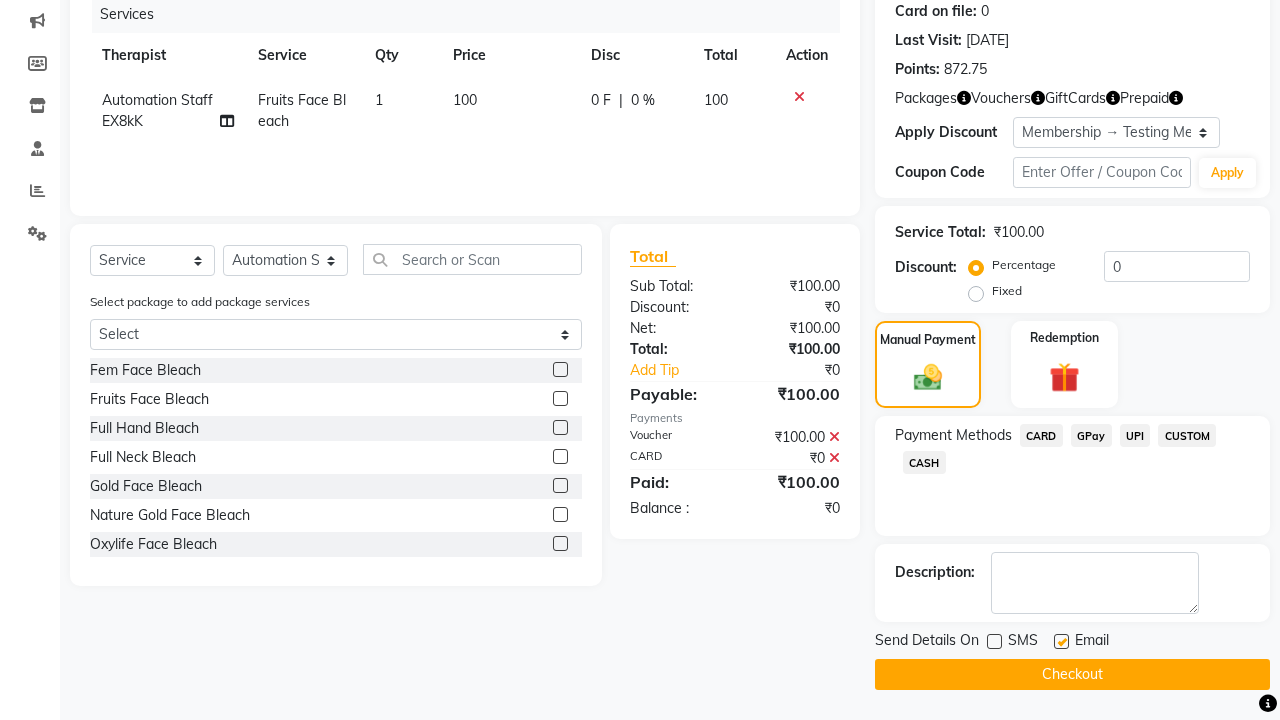 click 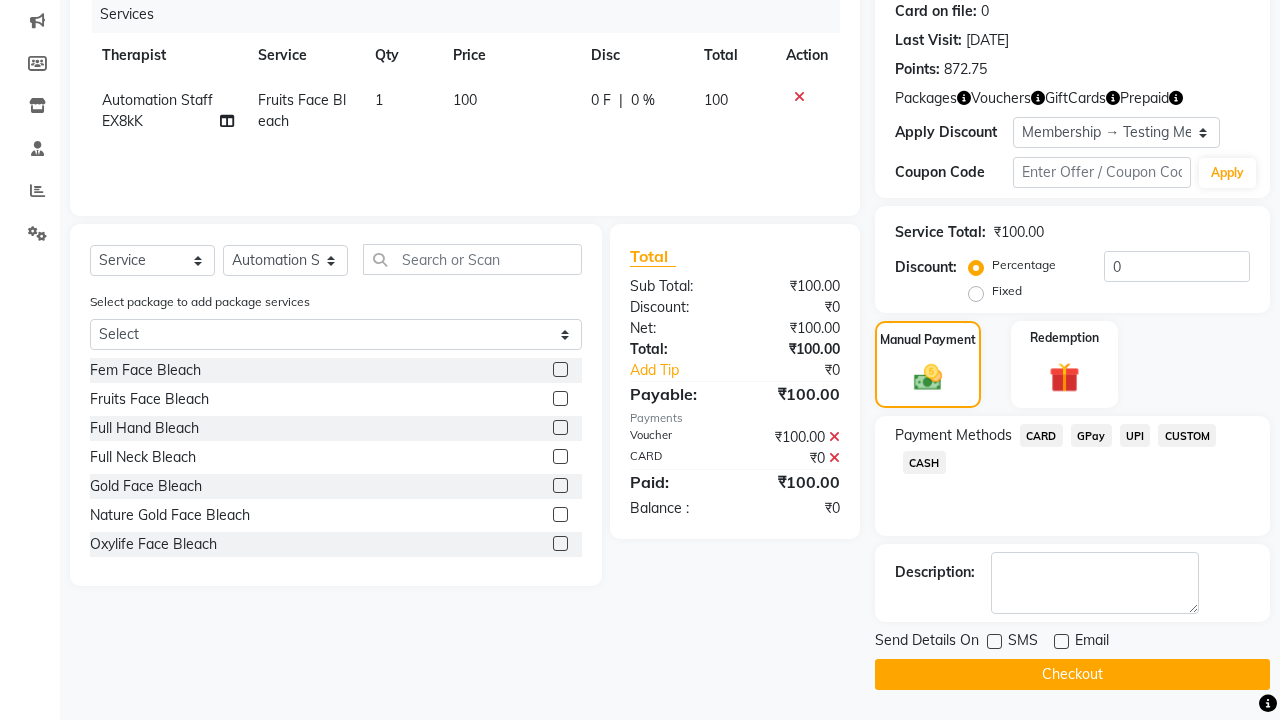 click on "Checkout" 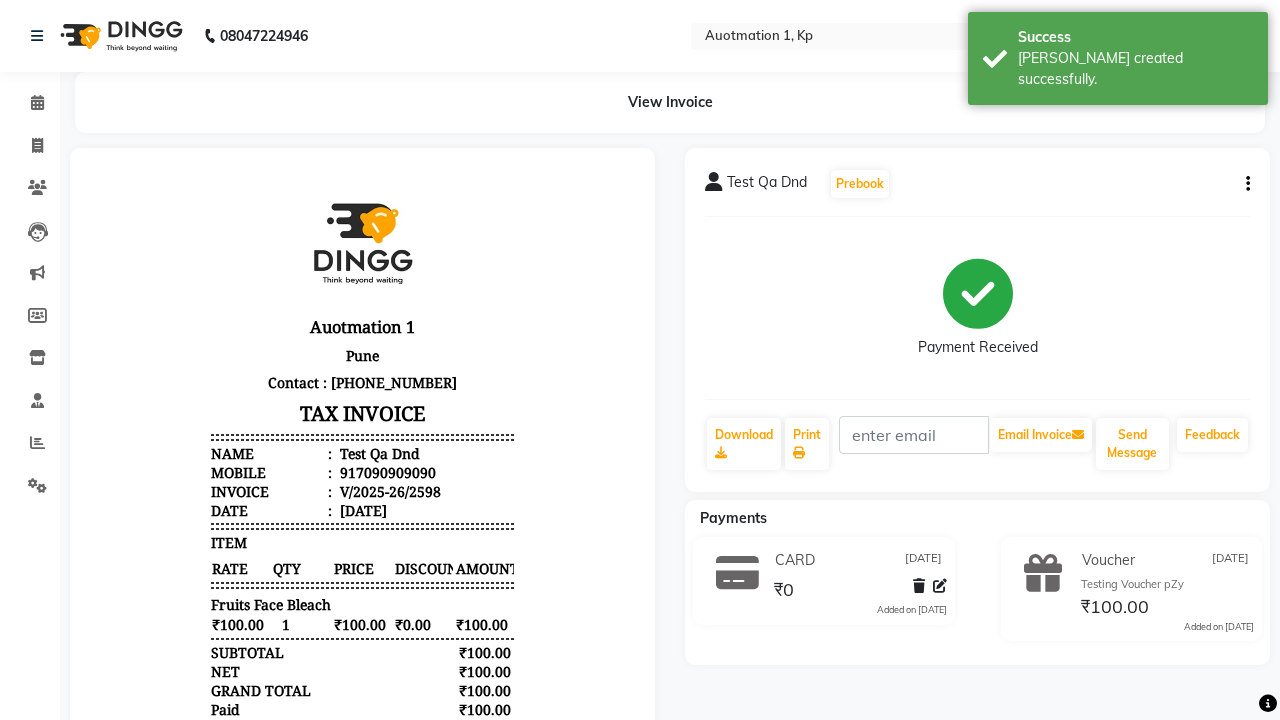 scroll, scrollTop: 0, scrollLeft: 0, axis: both 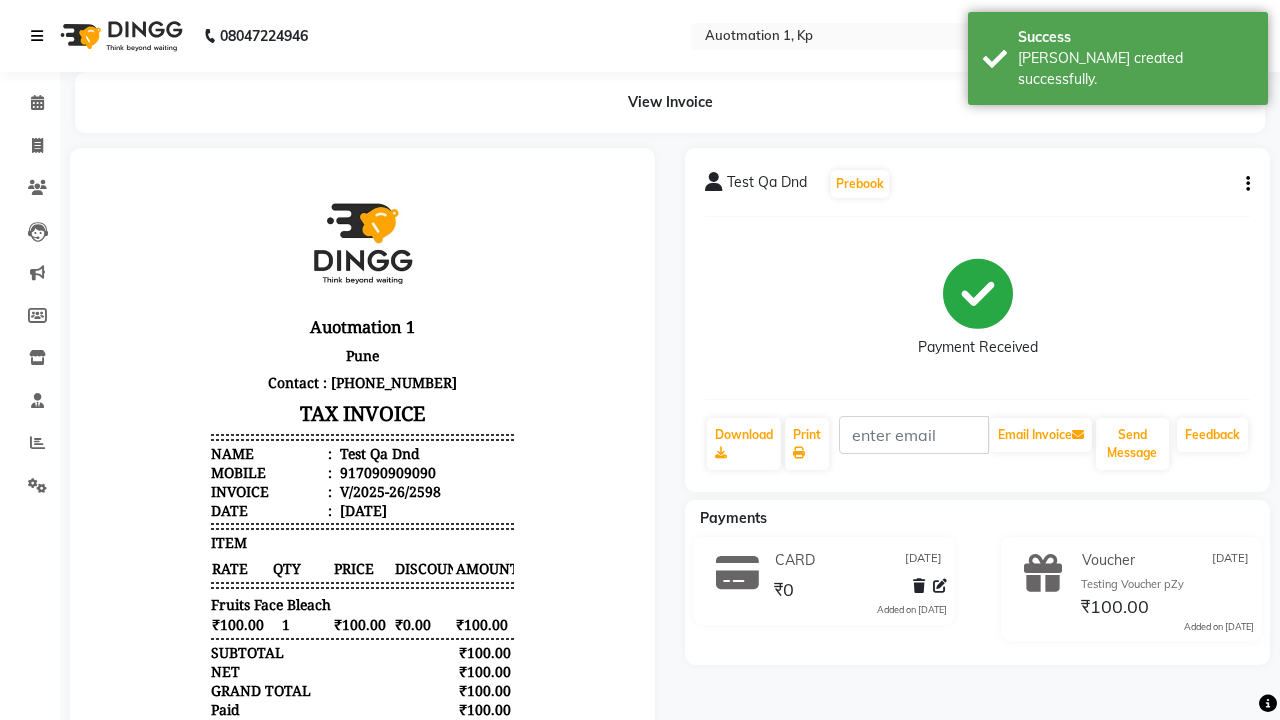 click on "[PERSON_NAME] created successfully." at bounding box center (1135, 69) 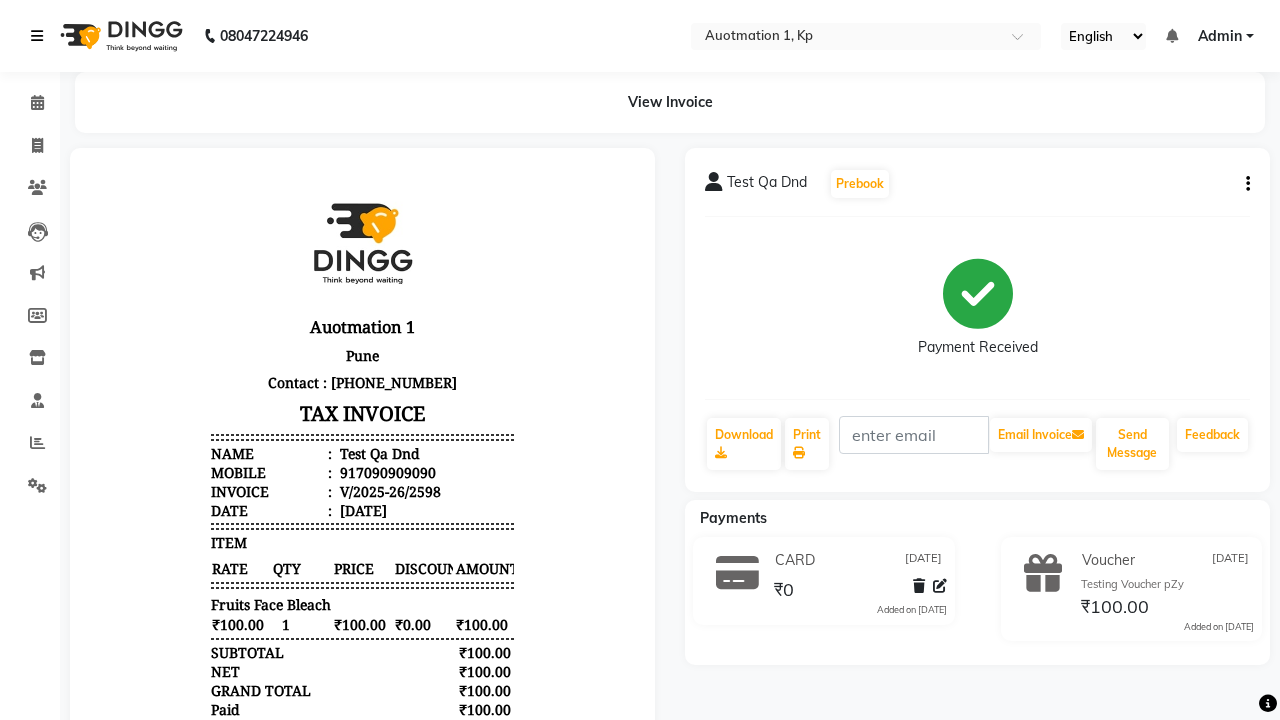 click at bounding box center (37, 36) 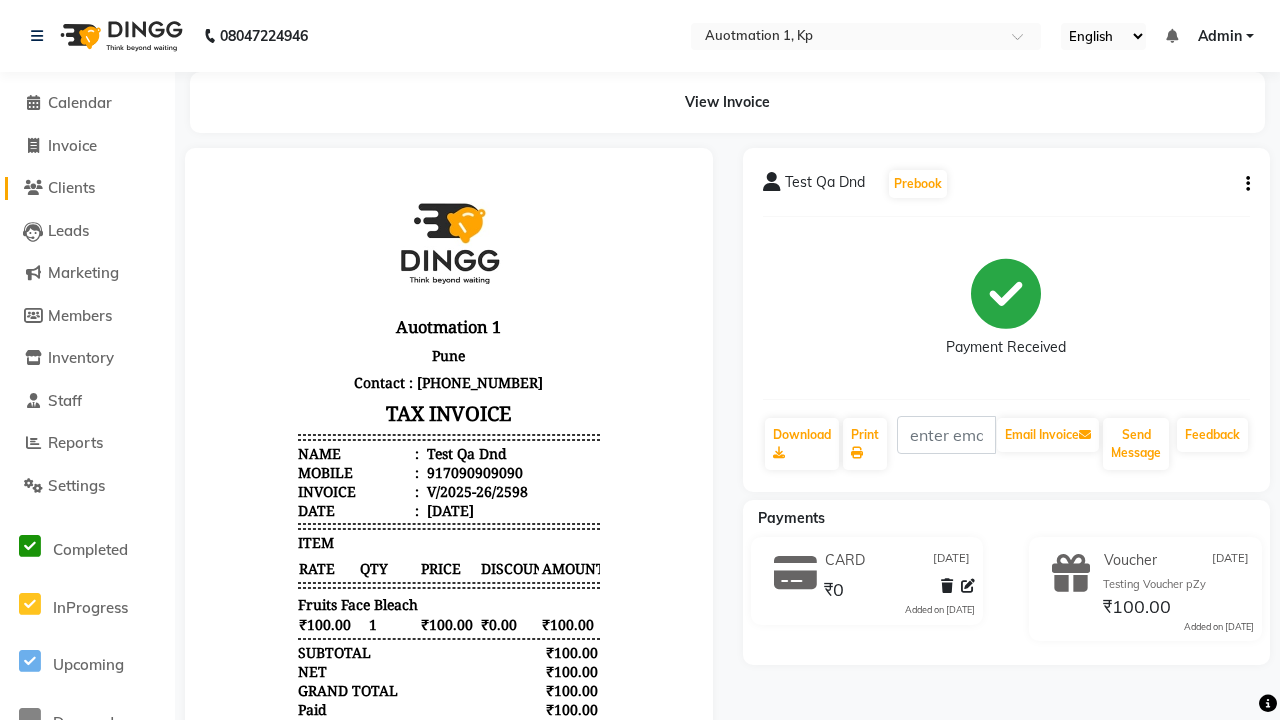 click on "Clients" 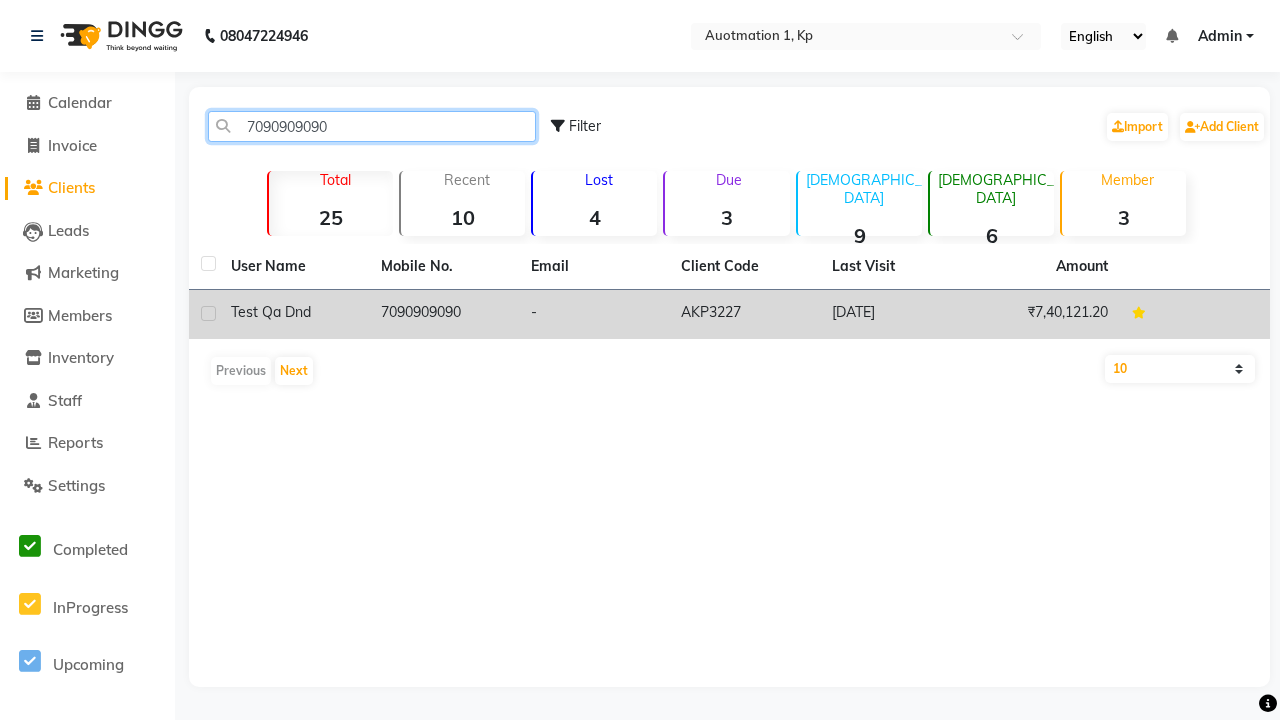 type on "7090909090" 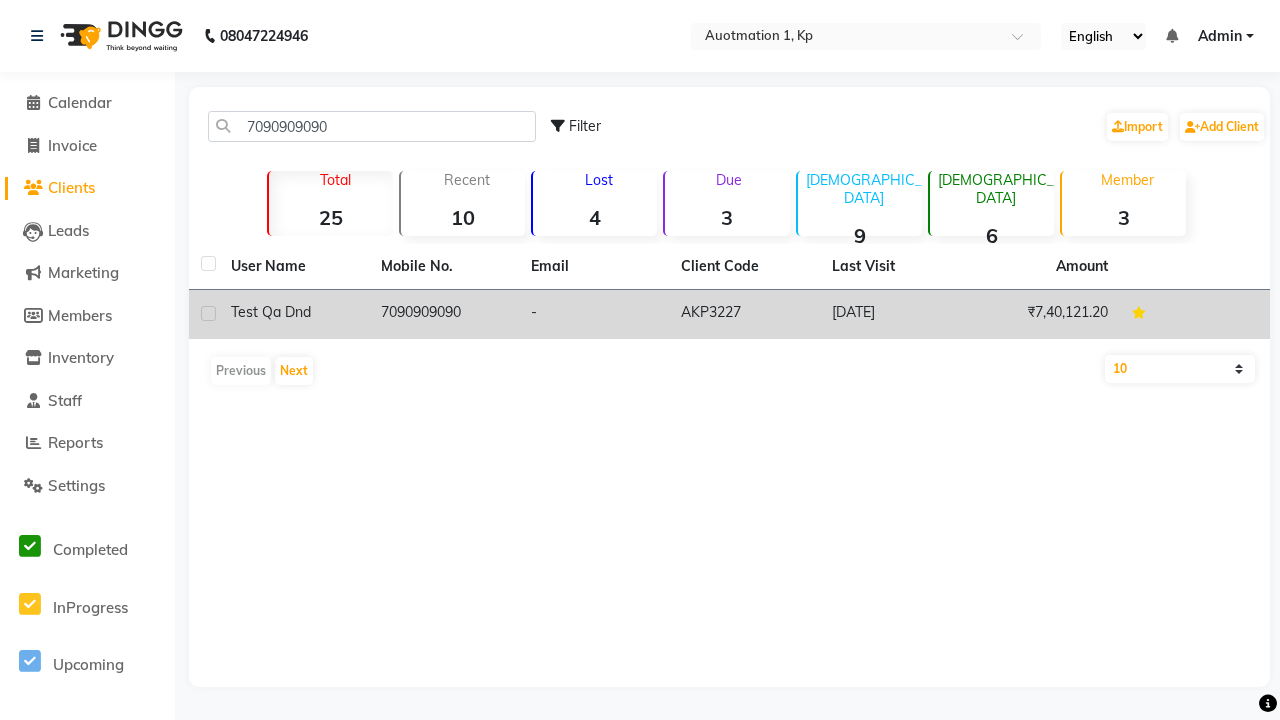 click on "7090909090" 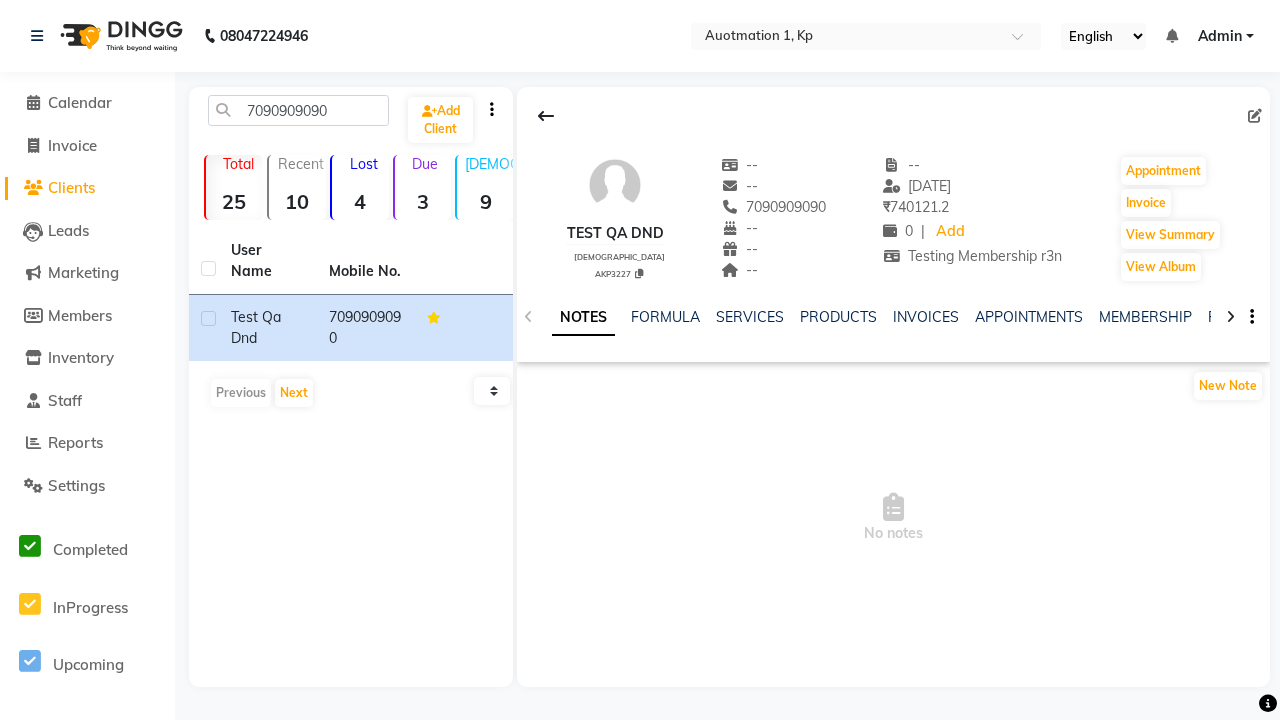 click on "VOUCHERS" 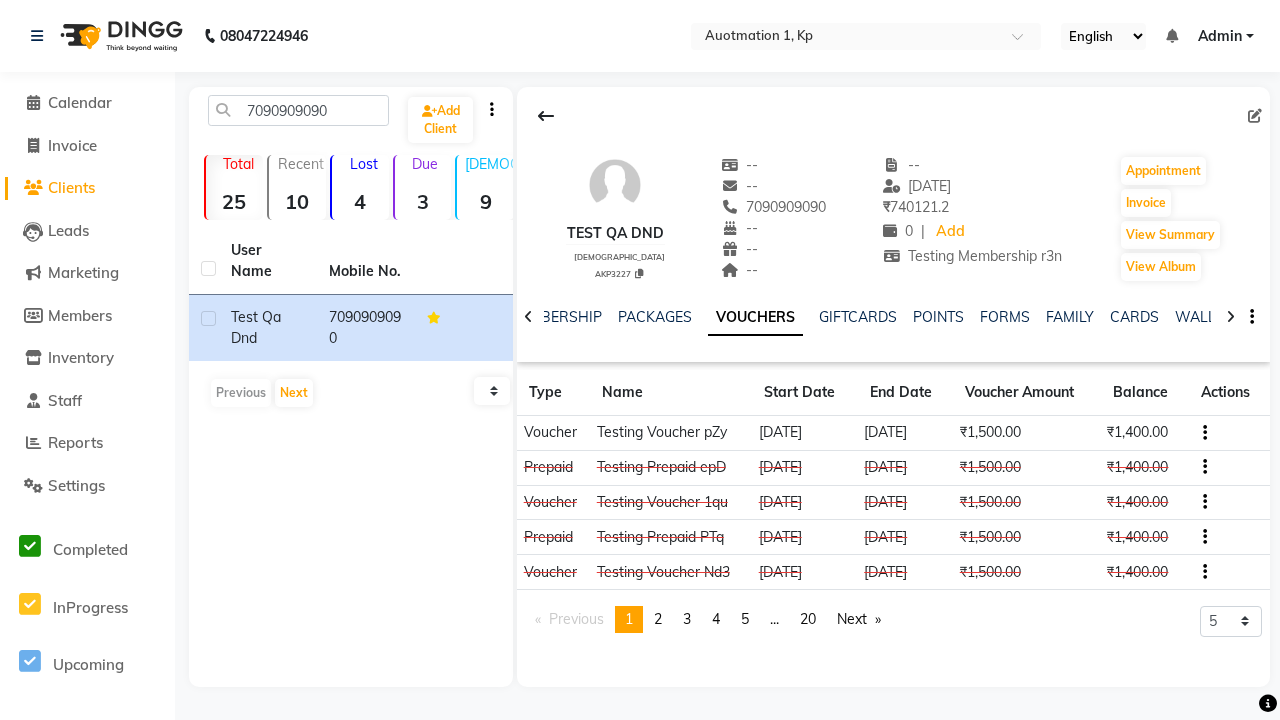 click 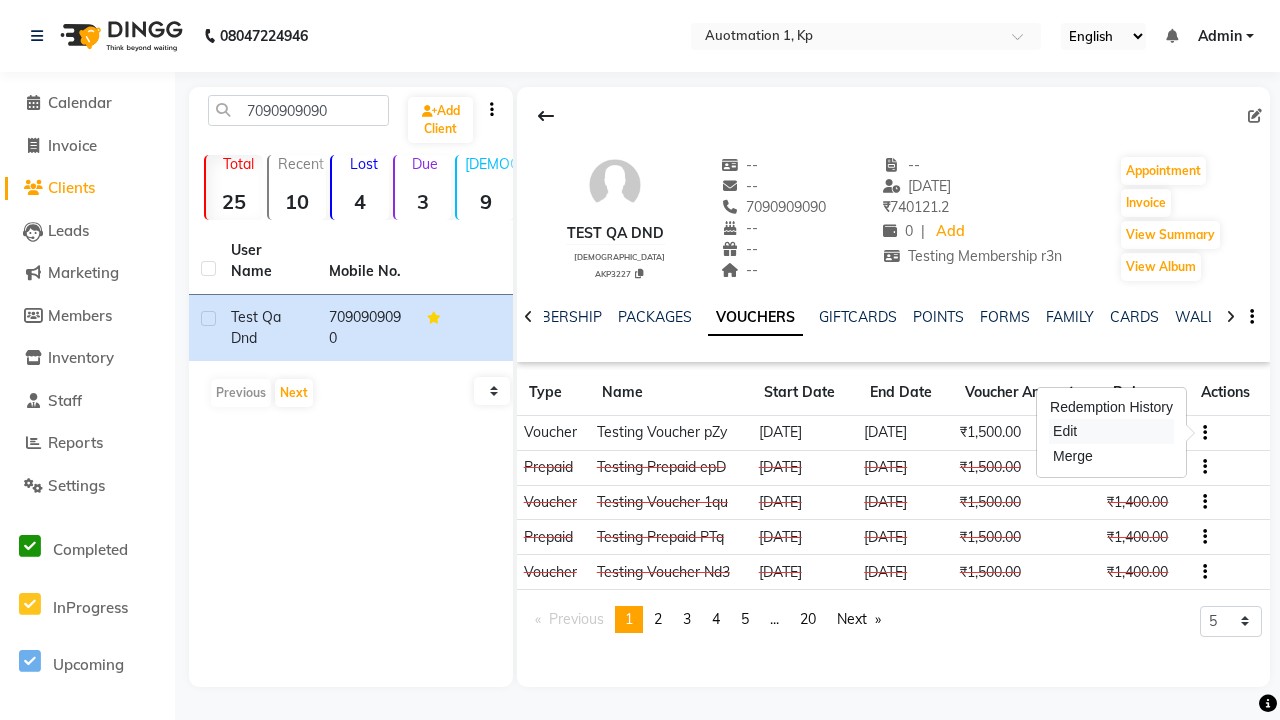 click on "Edit" at bounding box center [1111, 431] 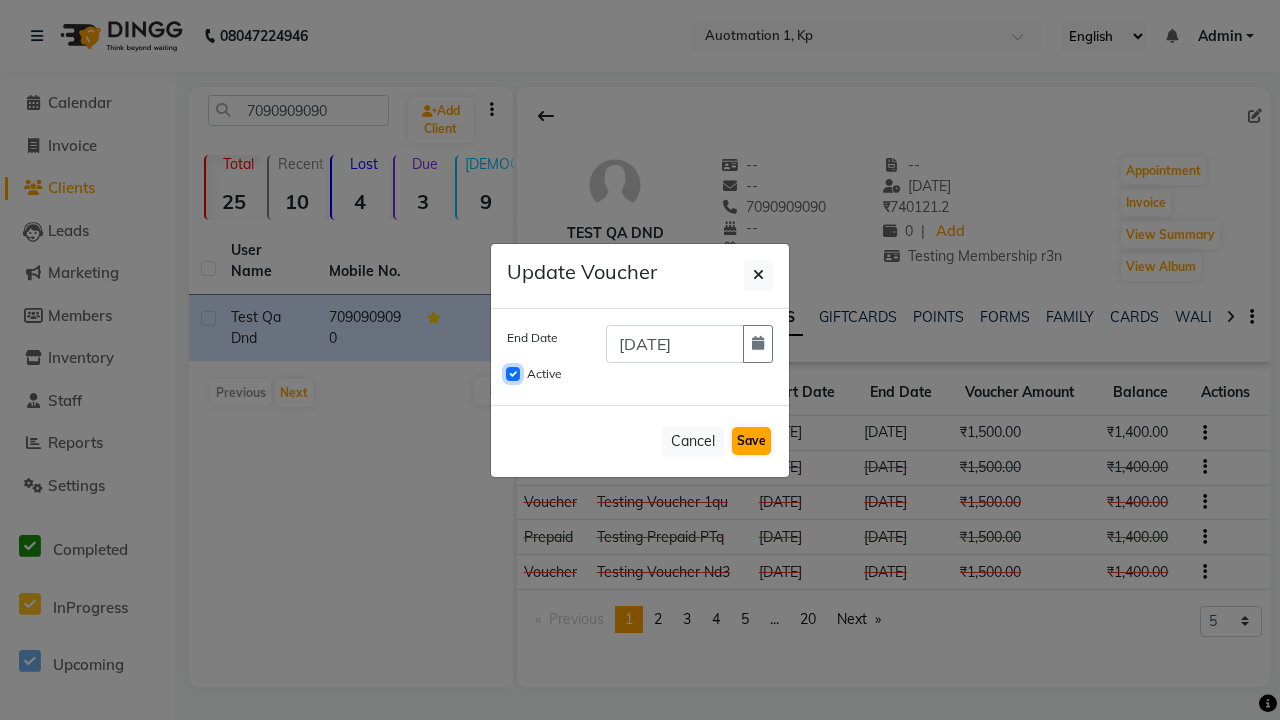 click on "Active" at bounding box center [513, 374] 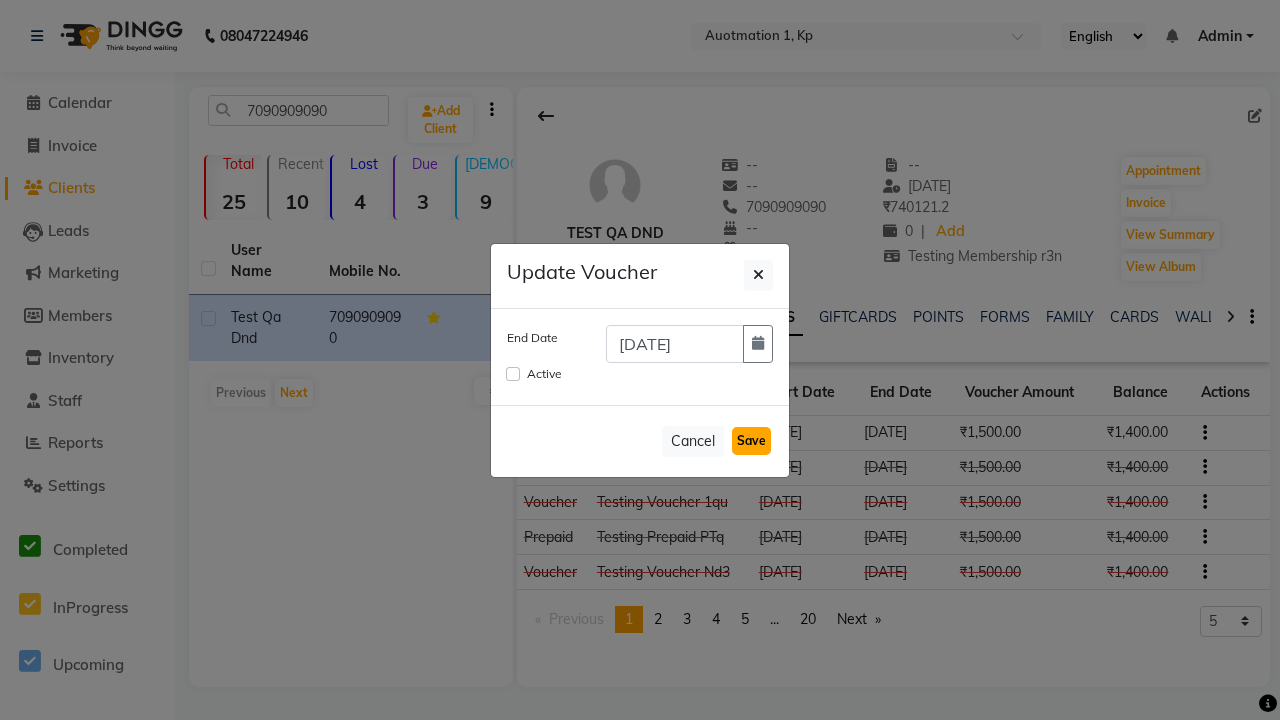 click on "Save" 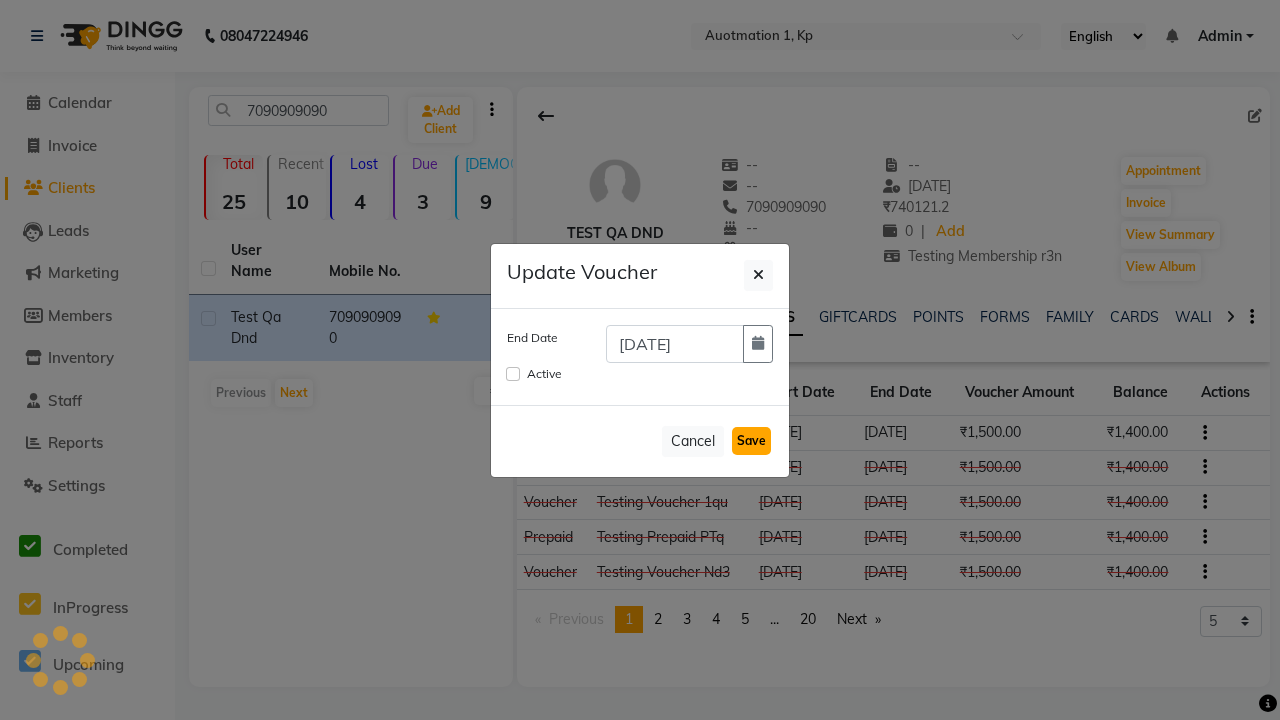 type 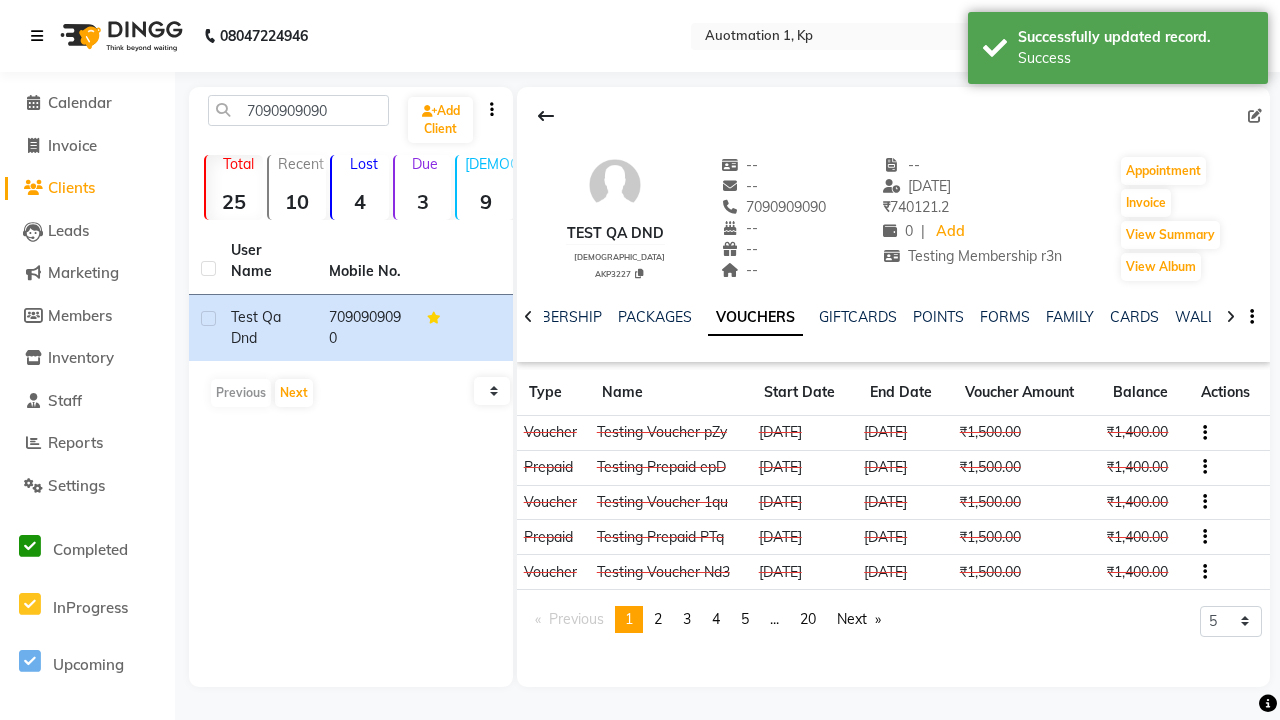click on "Success" at bounding box center [1135, 58] 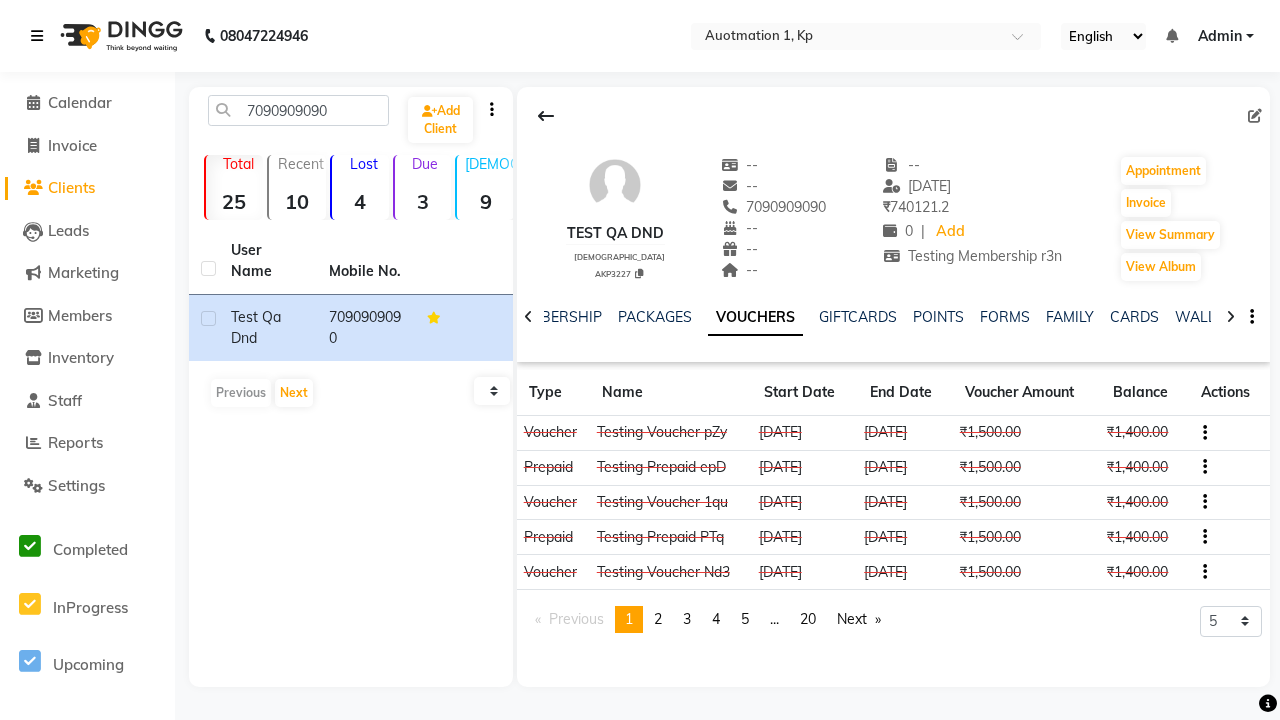 click at bounding box center [37, 36] 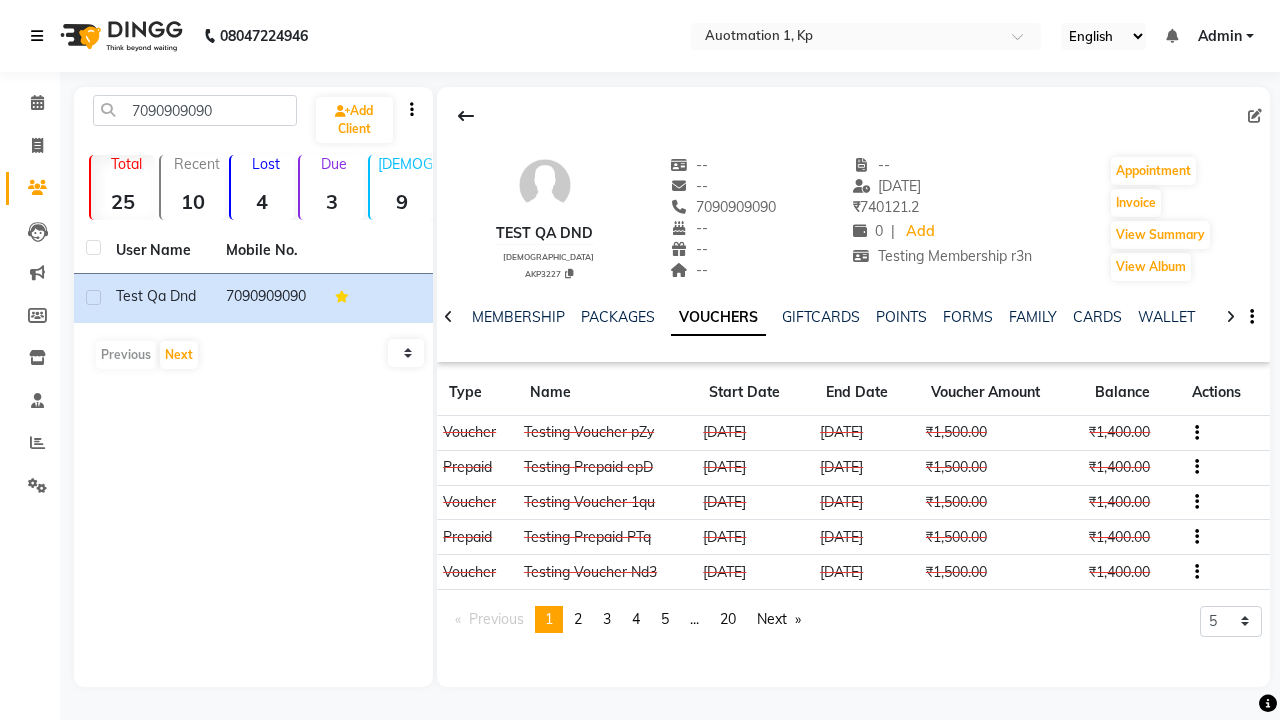 scroll, scrollTop: 0, scrollLeft: 417, axis: horizontal 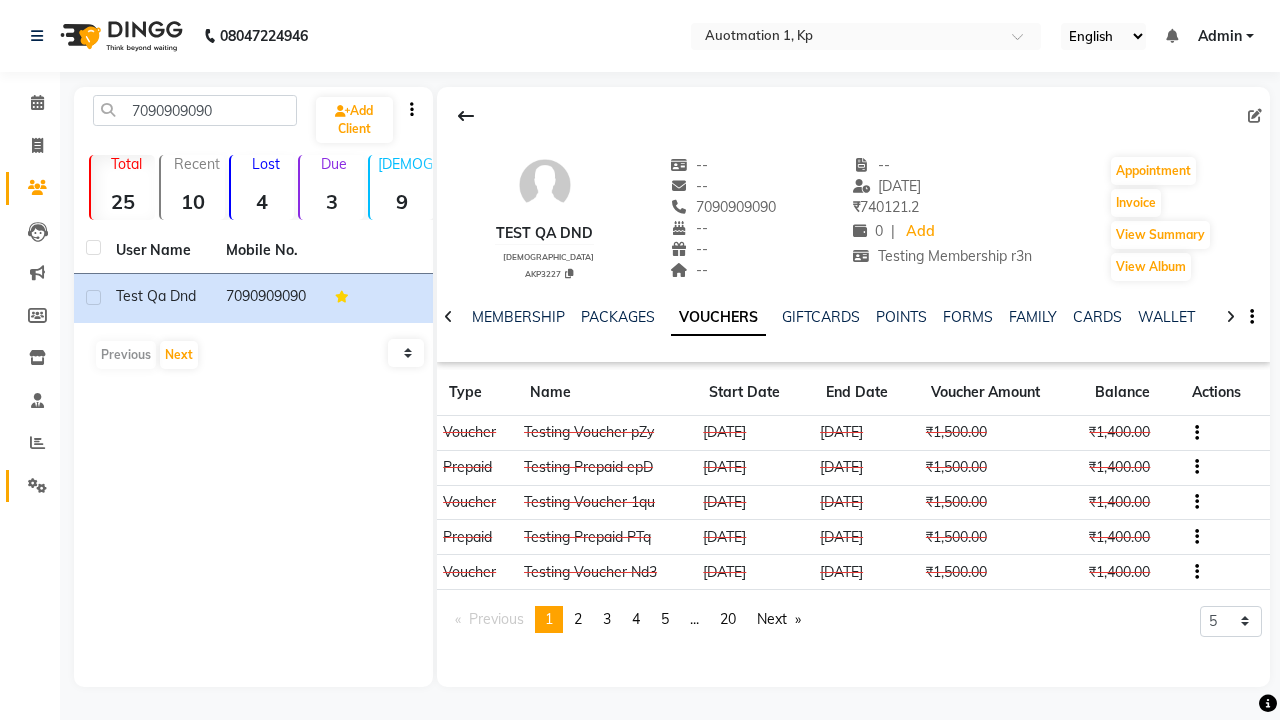 click 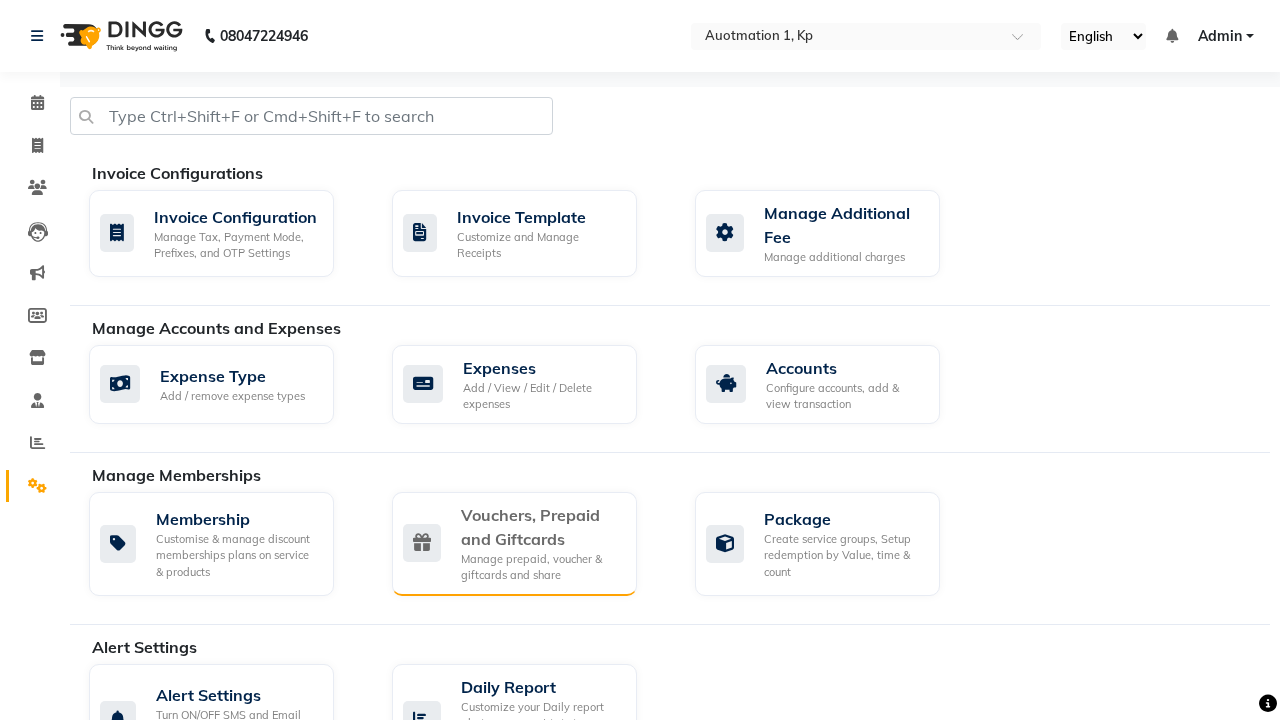 click on "Vouchers, Prepaid and Giftcards" 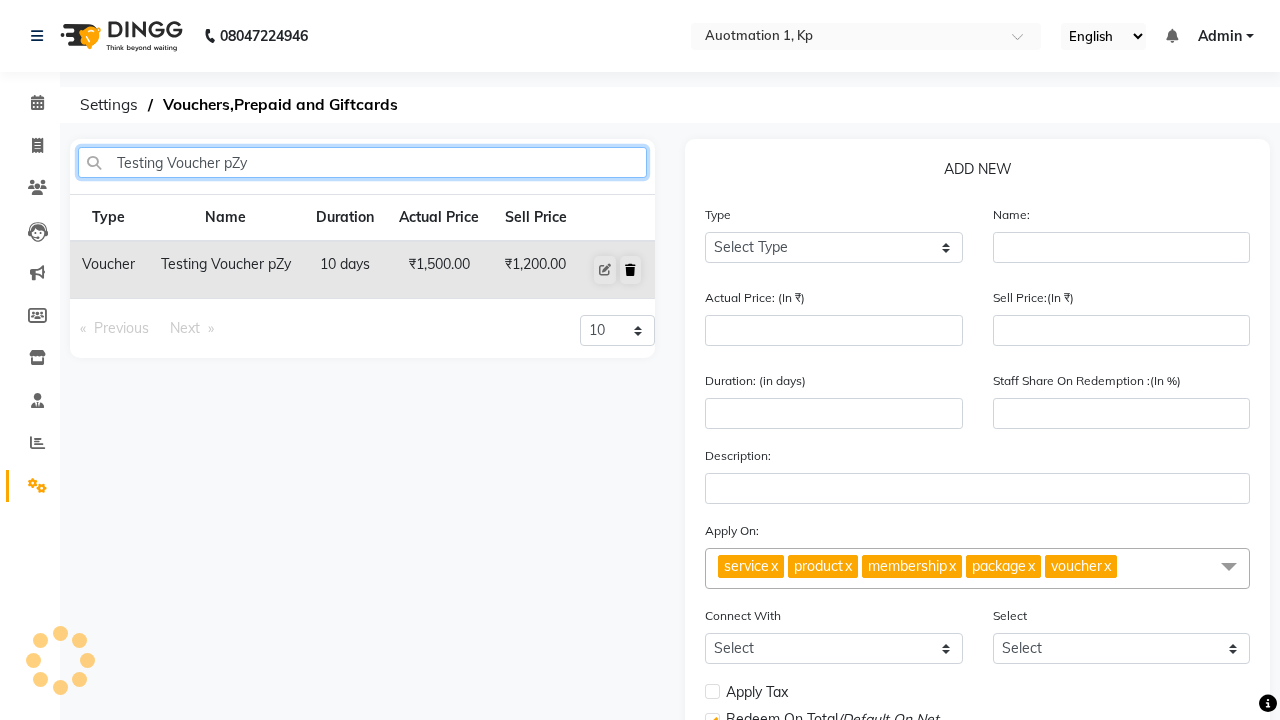 type on "Testing Voucher pZy" 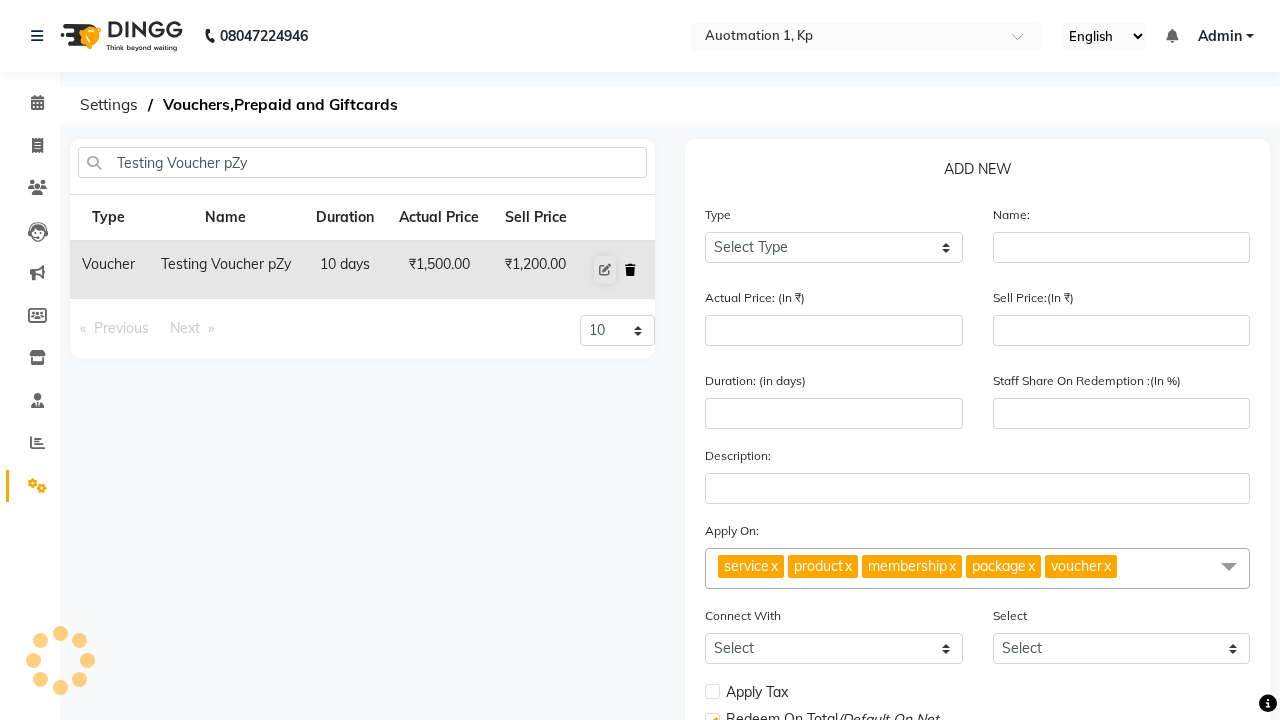 click 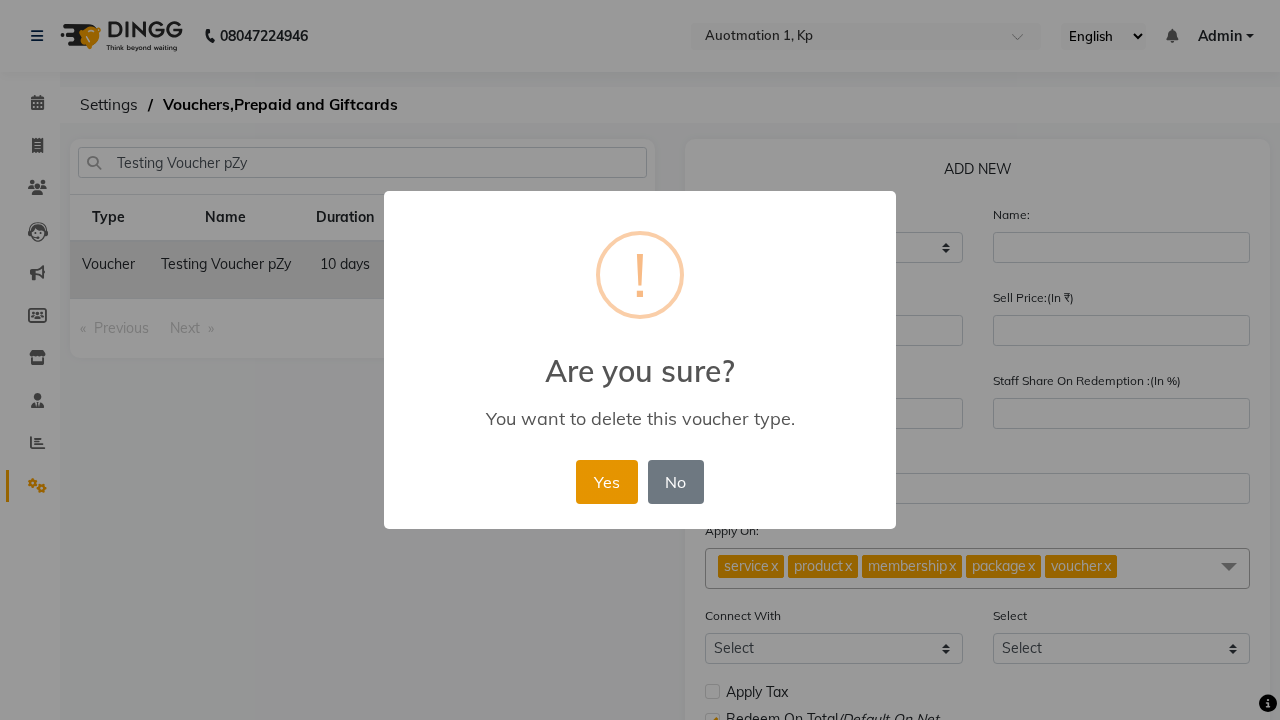 click on "Yes" at bounding box center [606, 482] 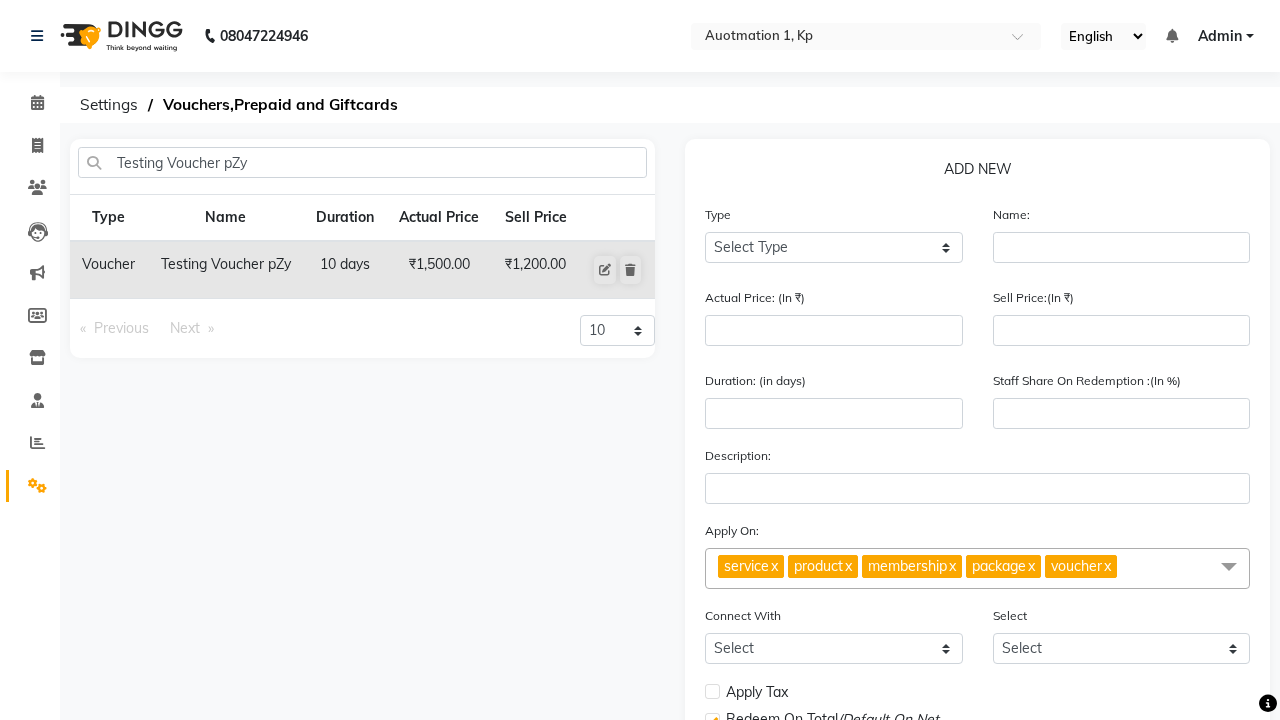 type 